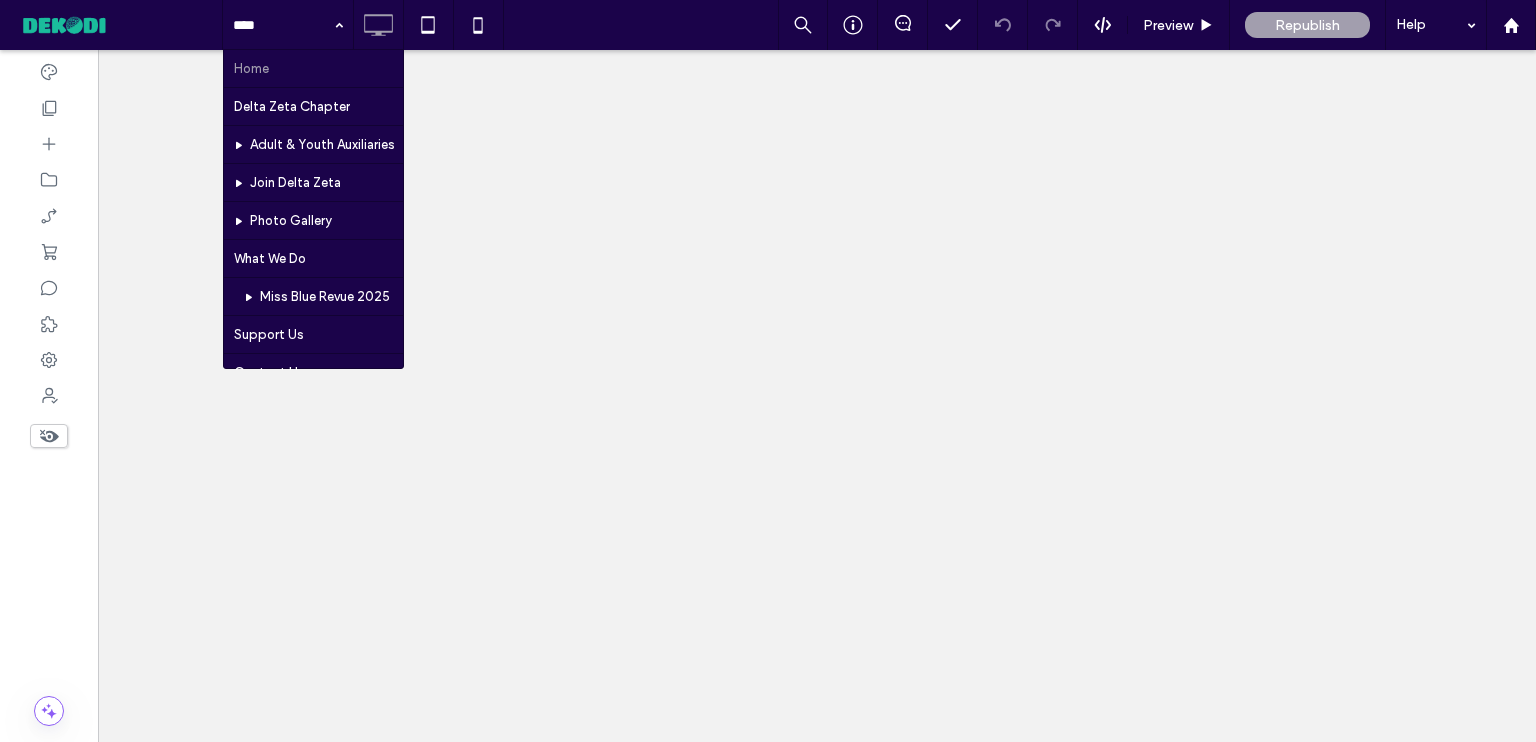 scroll, scrollTop: 0, scrollLeft: 0, axis: both 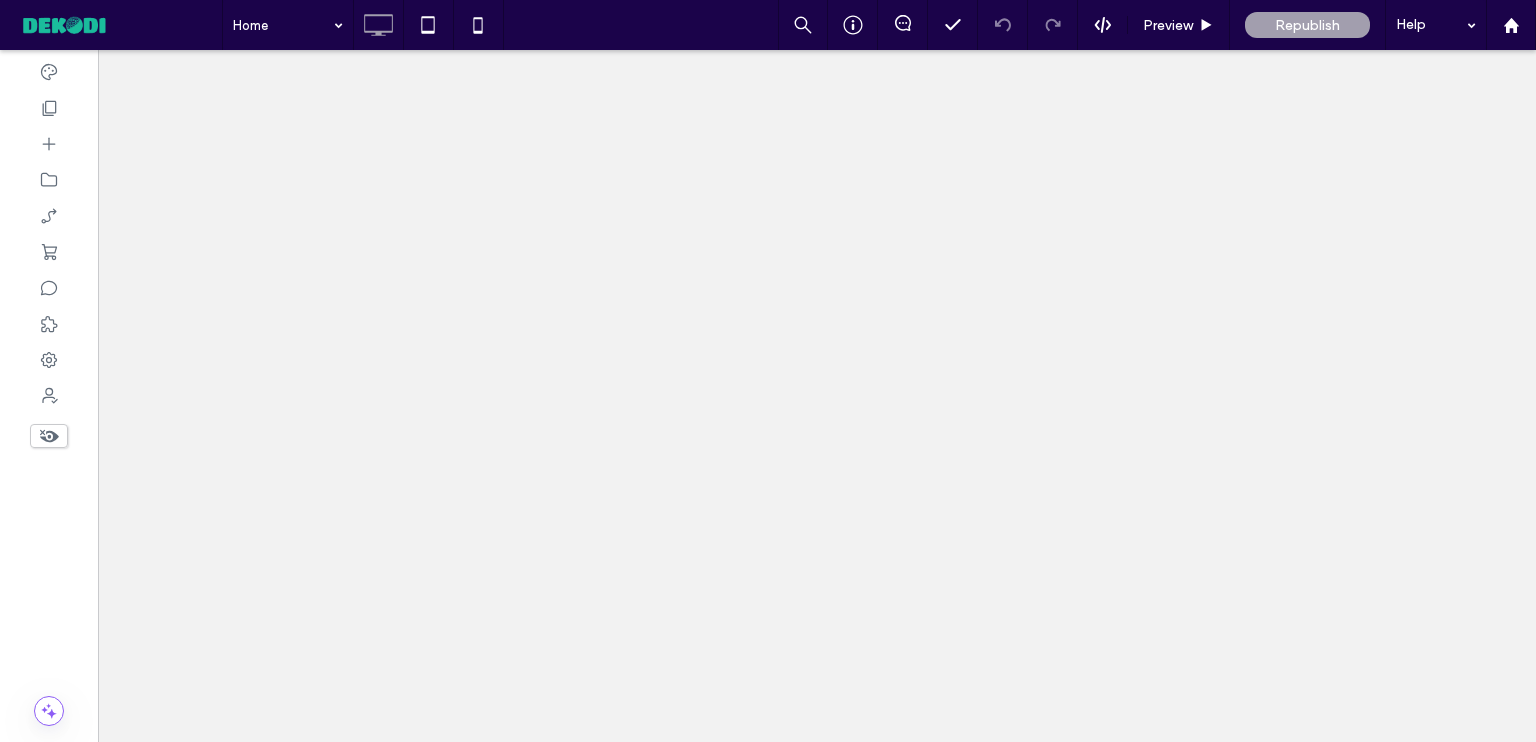 click on "Home Preview Republish Help
Site Comments Team & Clients Automate new comments Instantly notify your team when someone adds or updates a comment on a site. See Zap Examples
Unhide?
Yes
Unhide?
Yes
HTML CSS
GENERAL CSS FOR ALL DEVICES
DEVICE SPECIFIC CSS
Use with caution!
Make sure you read the  documentation." at bounding box center (768, 371) 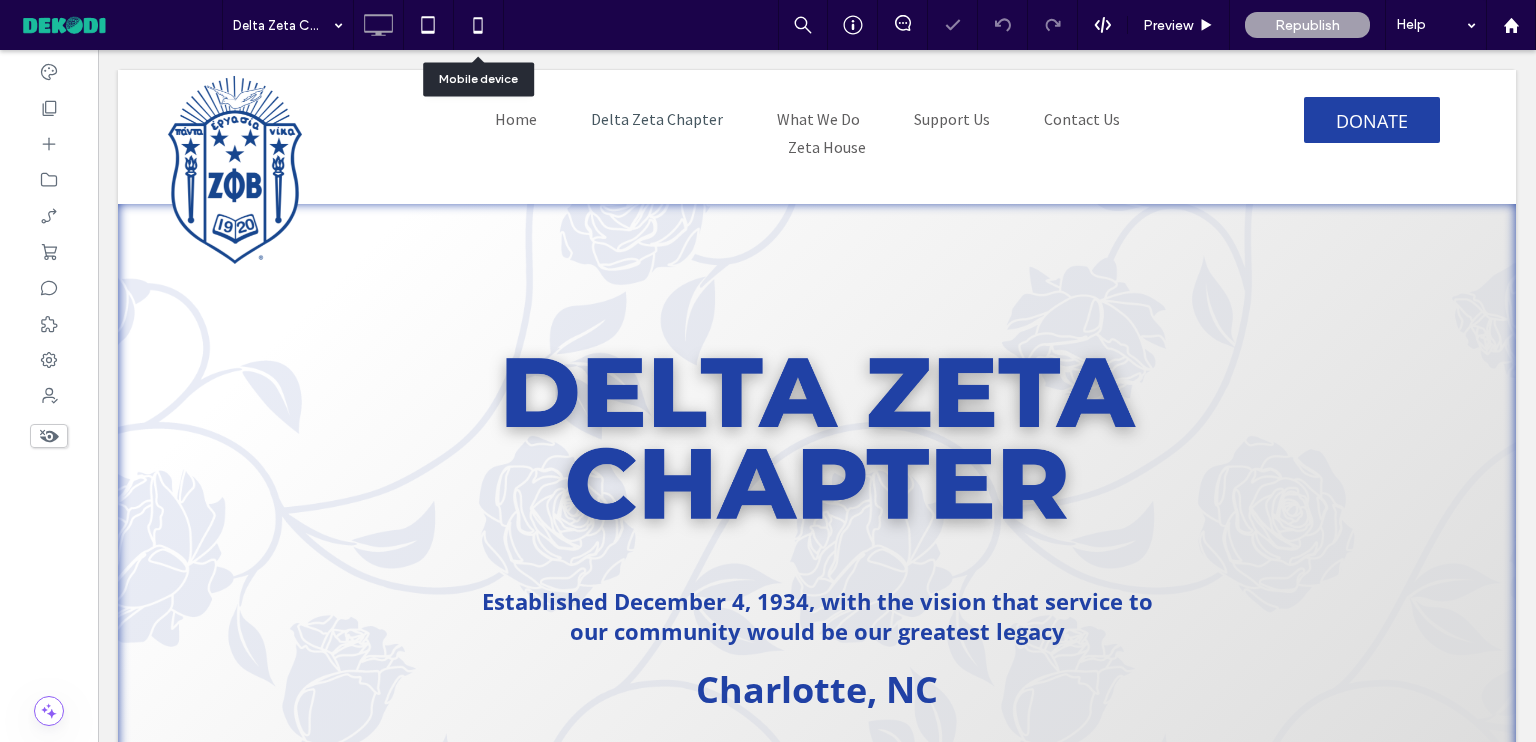 scroll, scrollTop: 0, scrollLeft: 0, axis: both 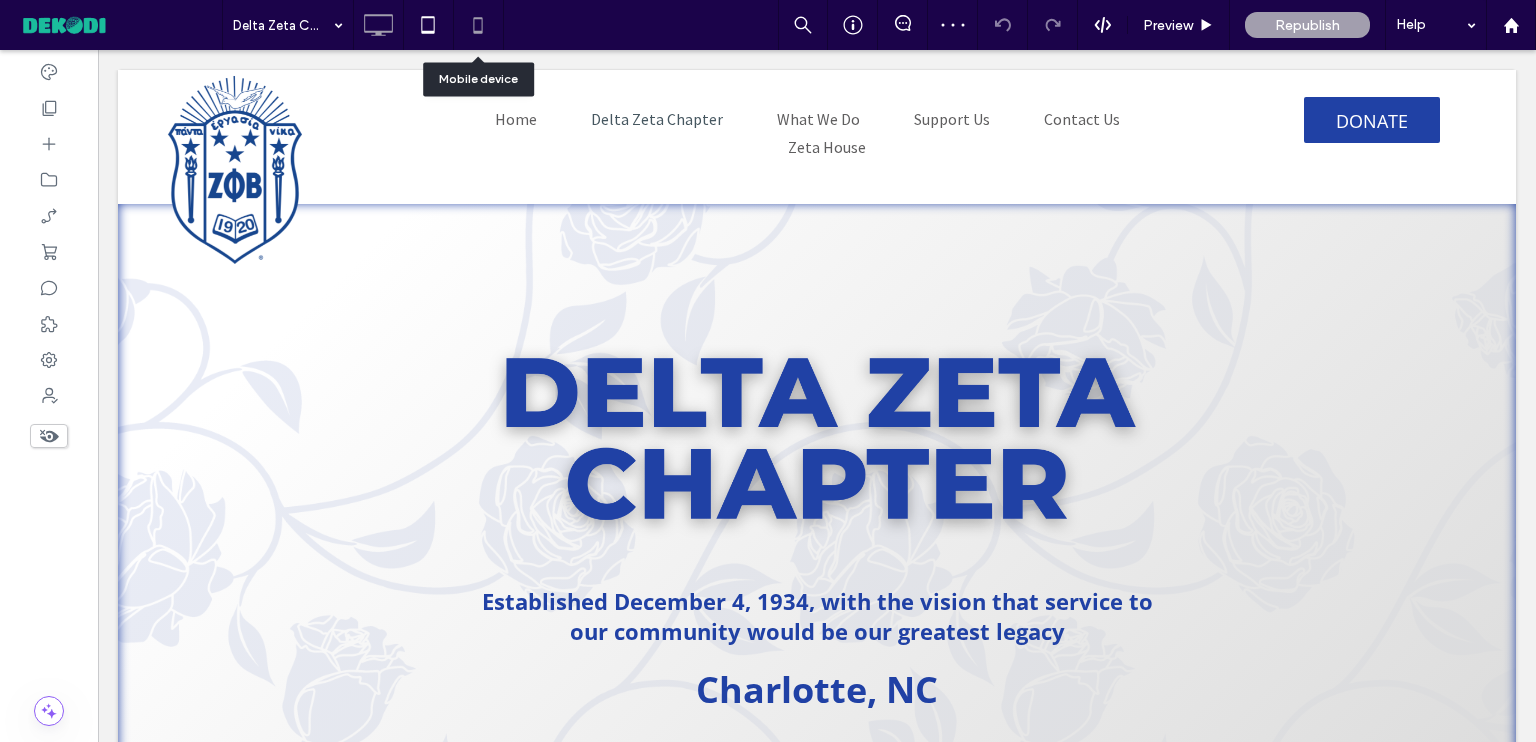 click 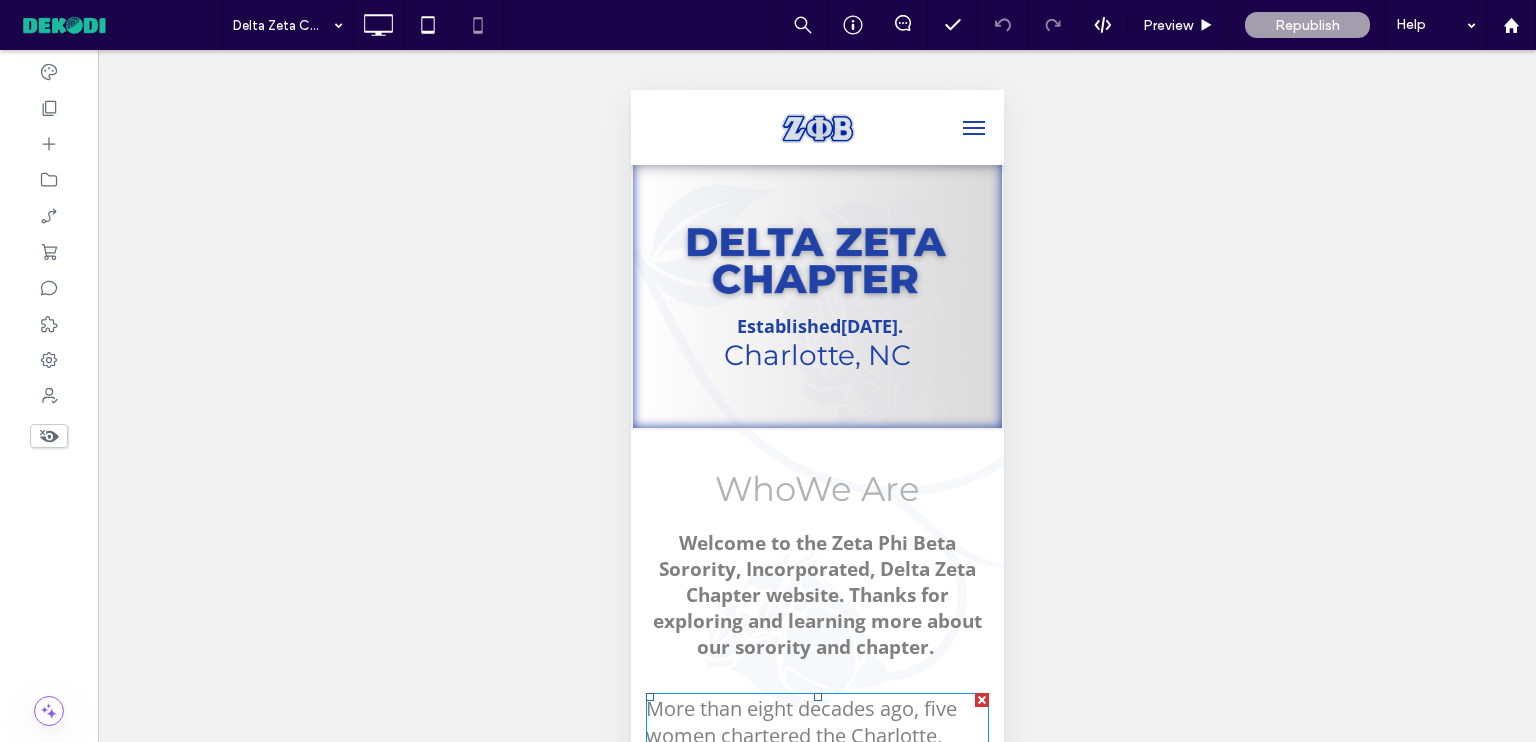 scroll, scrollTop: 0, scrollLeft: 0, axis: both 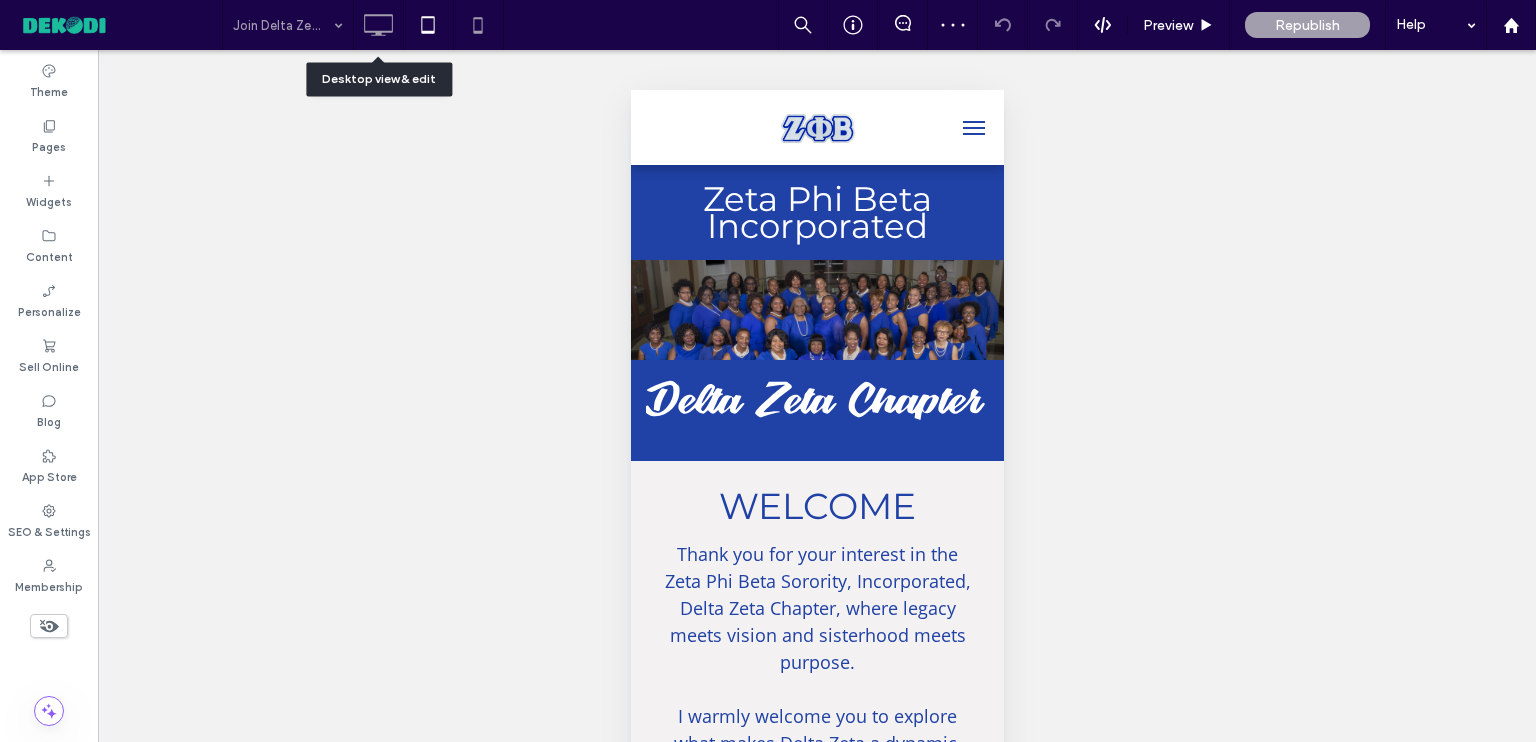 click 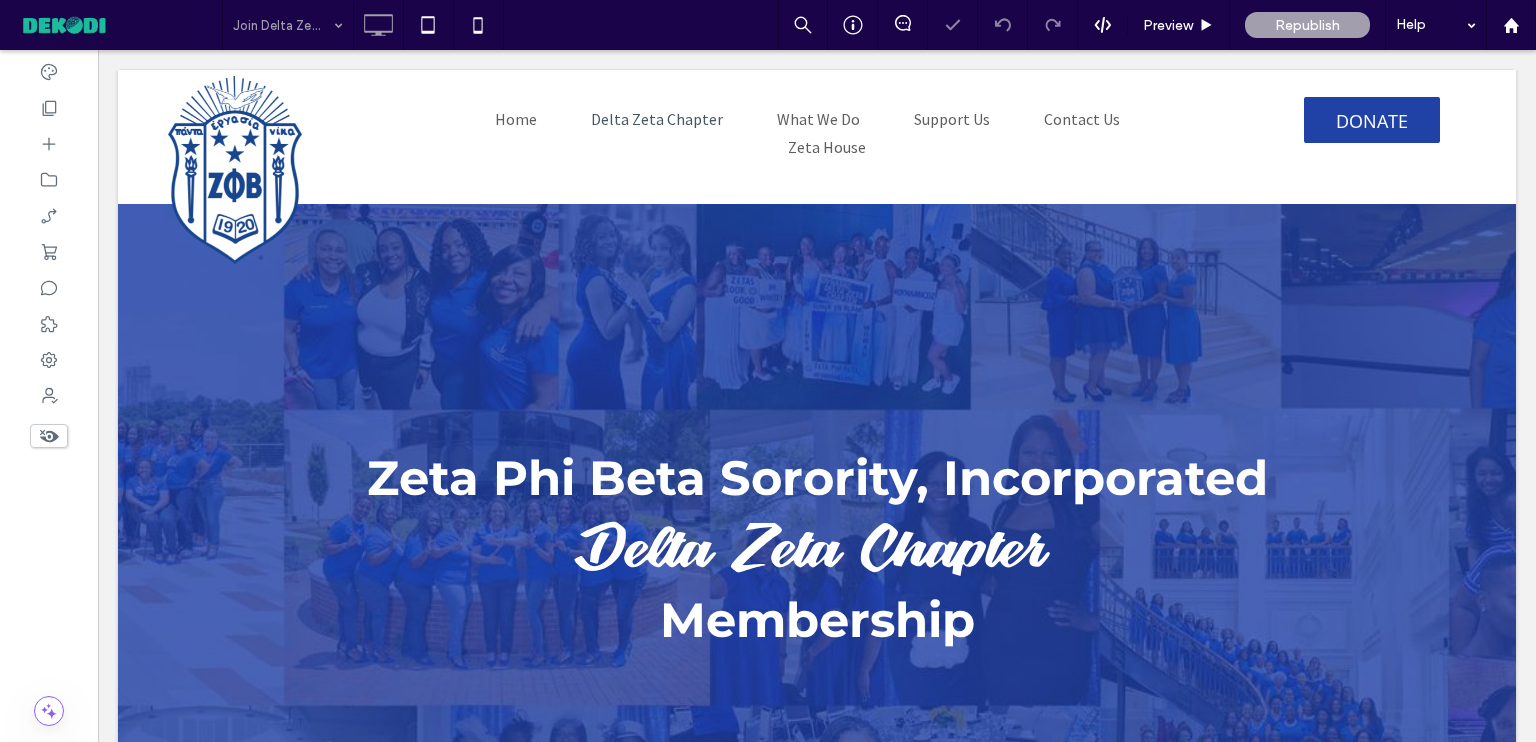 scroll, scrollTop: 0, scrollLeft: 0, axis: both 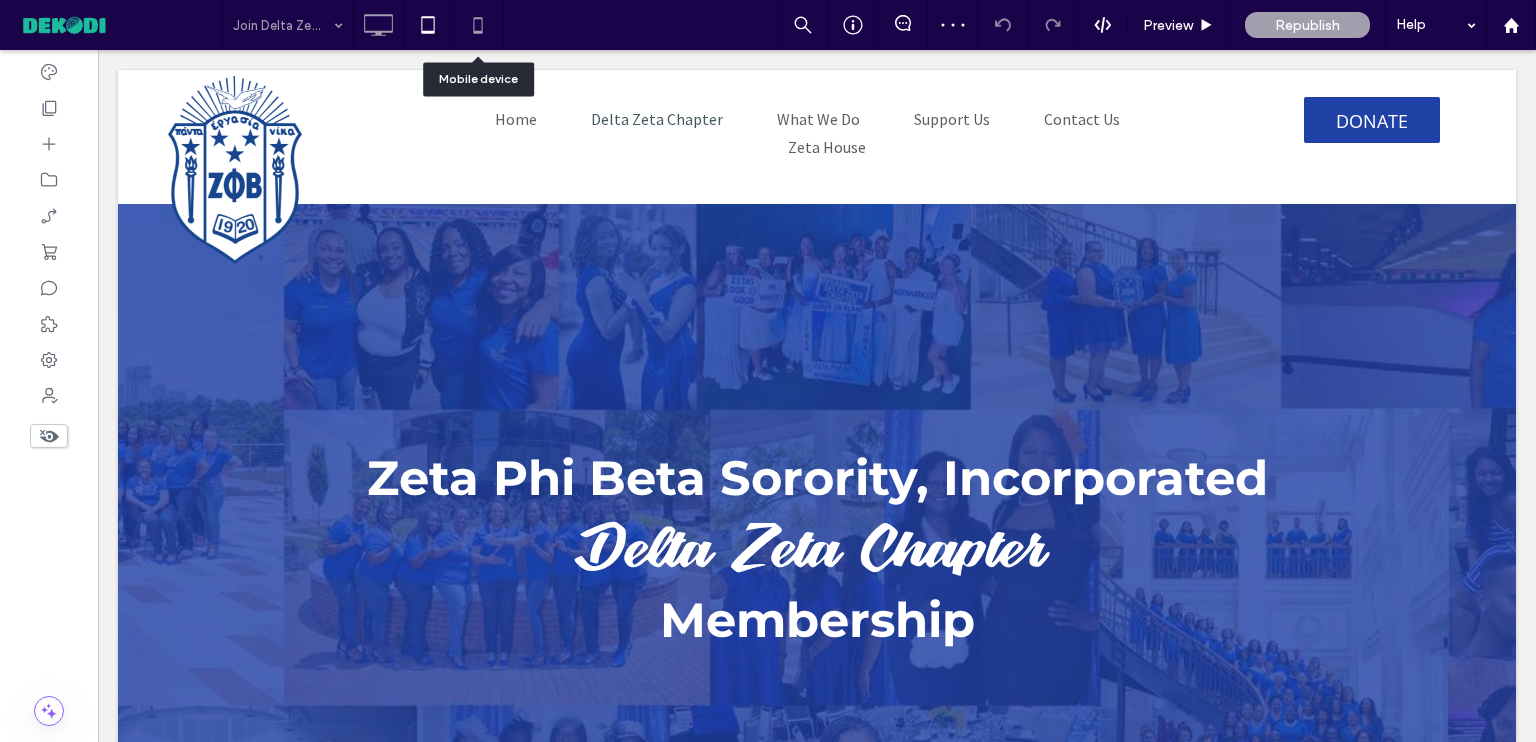 click 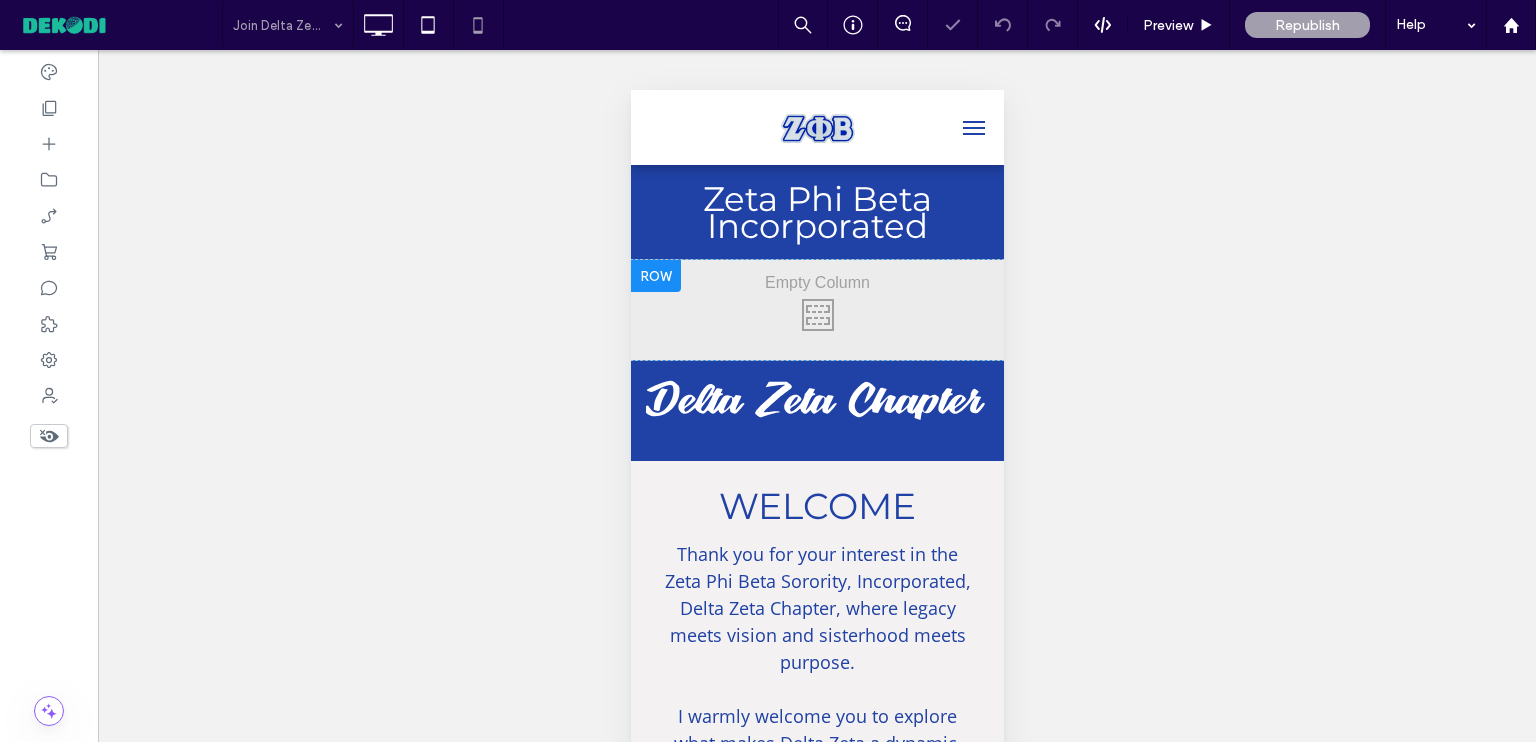 scroll, scrollTop: 0, scrollLeft: 0, axis: both 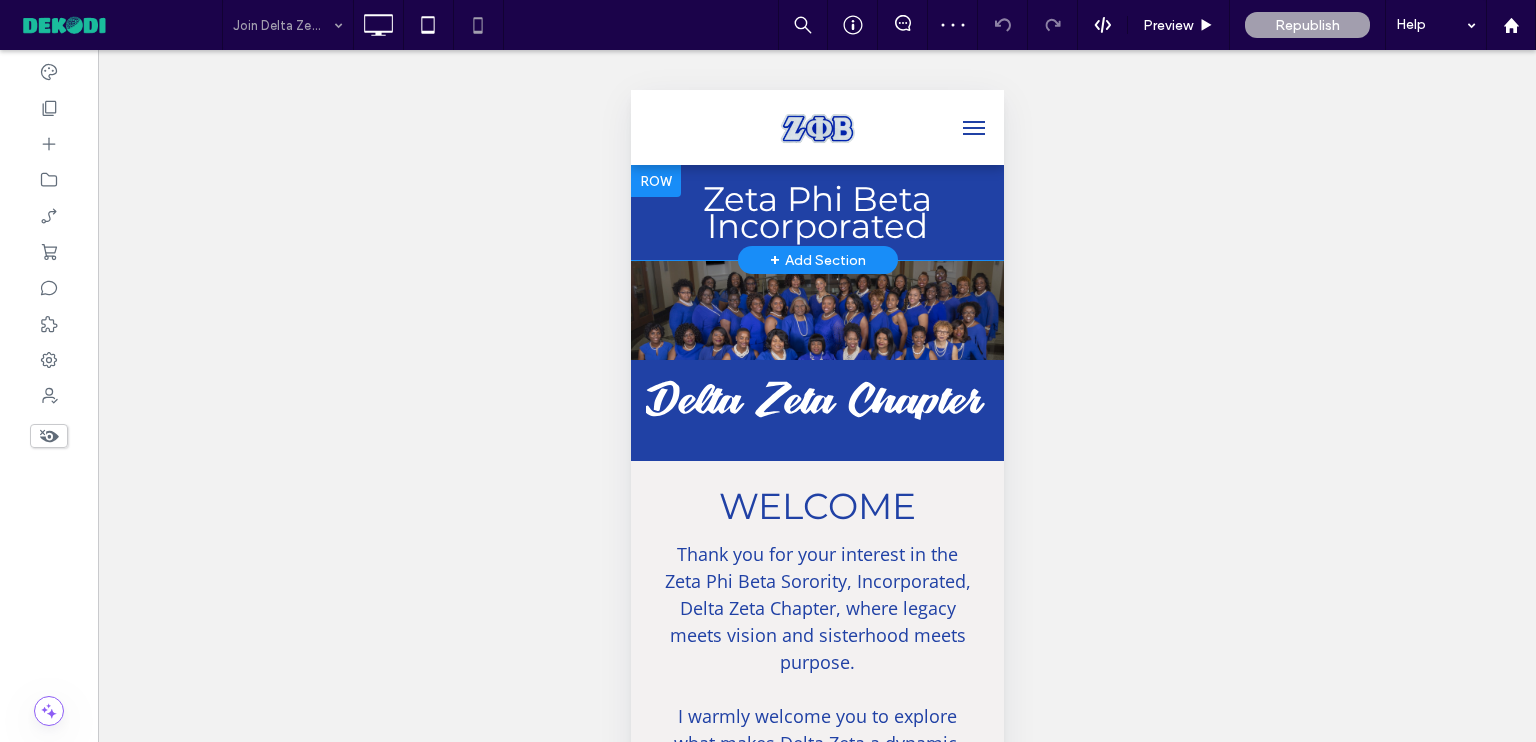 click at bounding box center (655, 181) 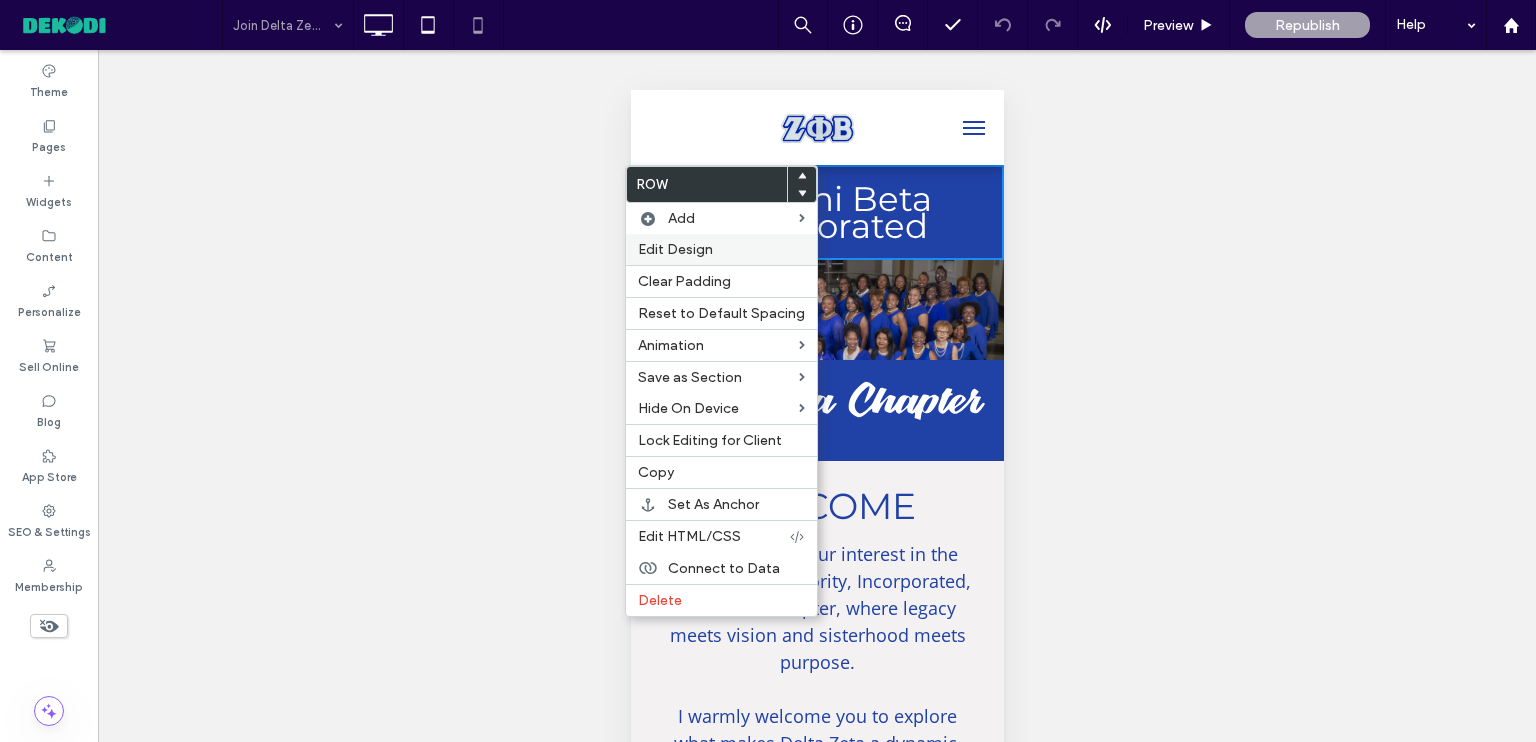 click on "Edit Design" at bounding box center (675, 249) 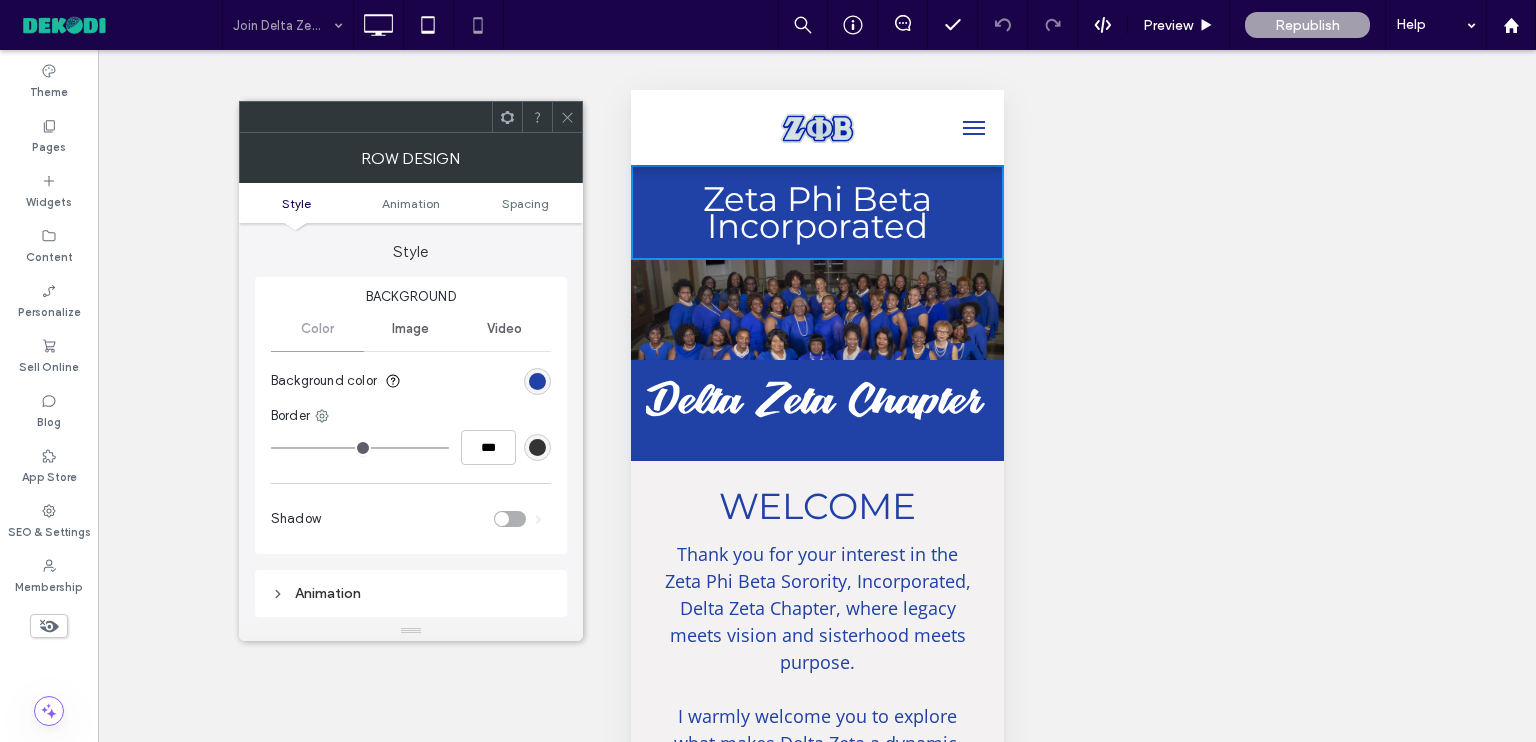 click on "Image" at bounding box center (410, 329) 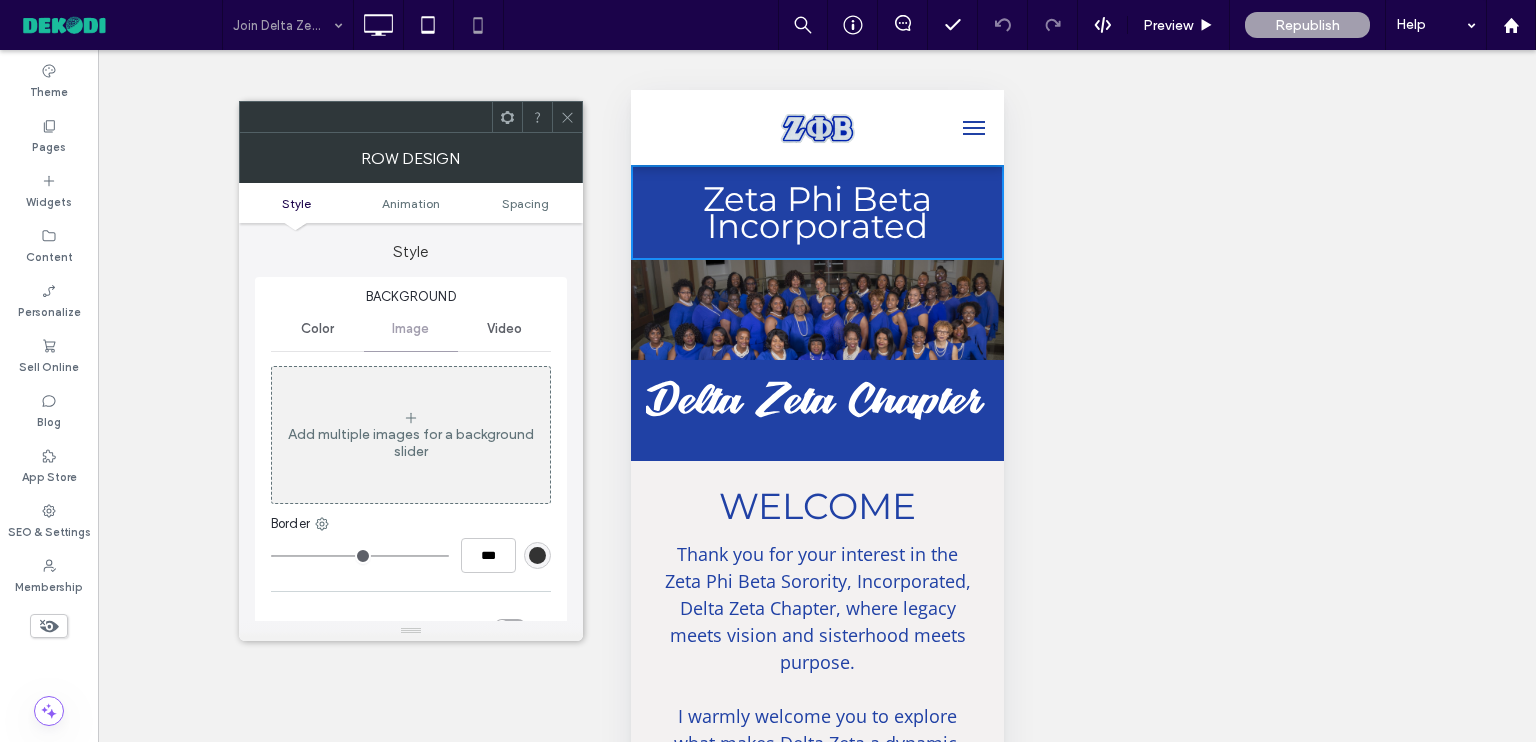 click 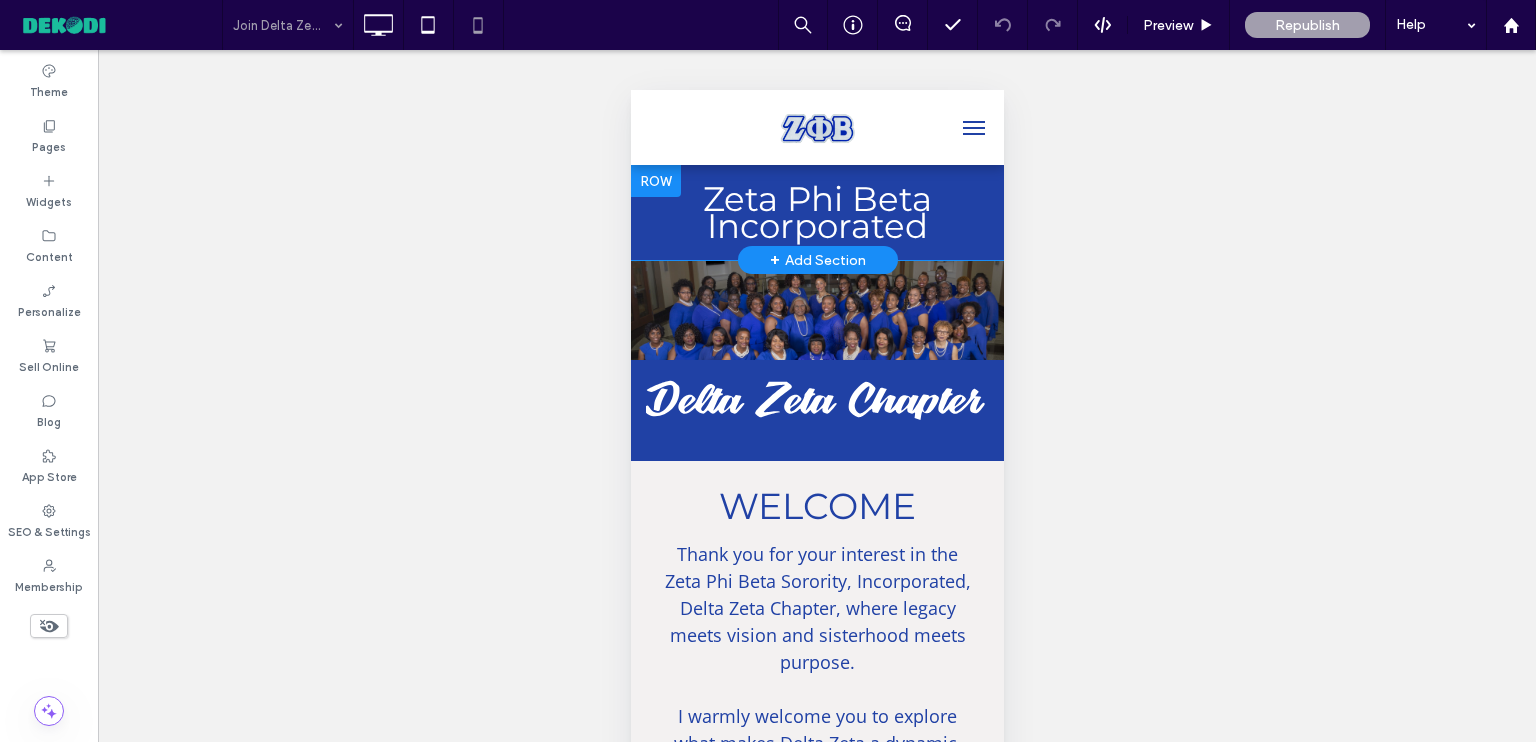 click on "Zeta Phi Beta     Incorporated
Click To Paste
Row + Add Section" at bounding box center [816, 212] 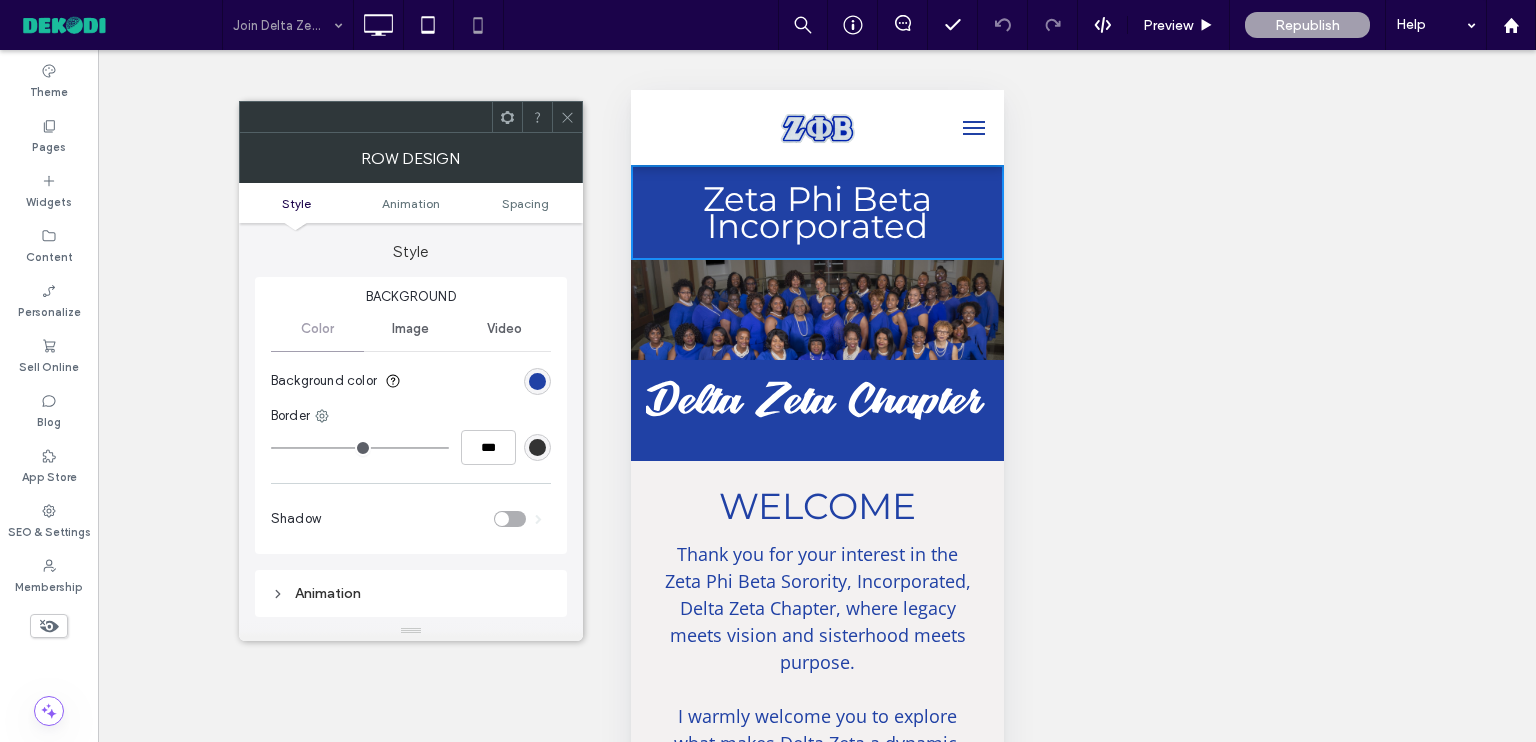 click on "Image" at bounding box center (410, 329) 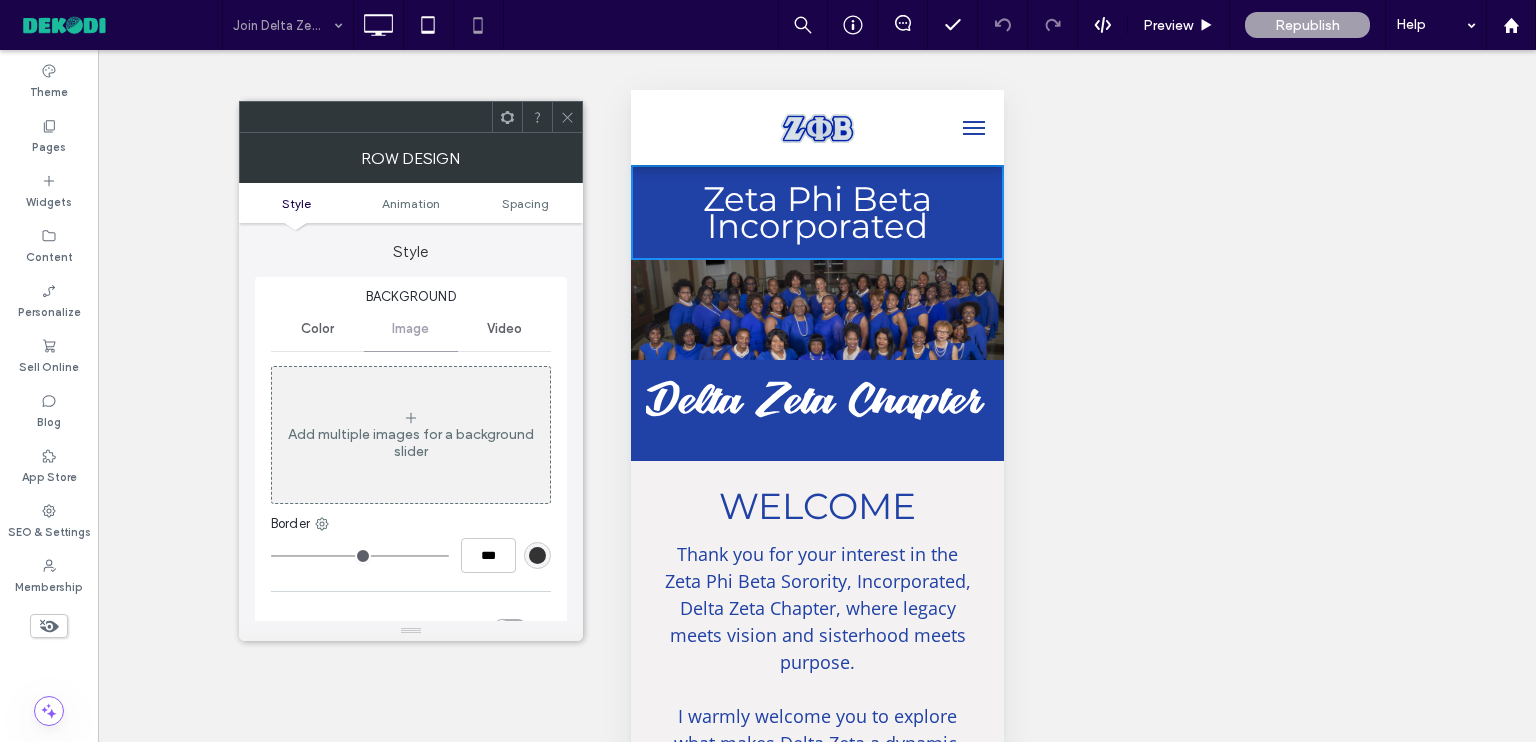 click on "Click To Paste" at bounding box center [816, 310] 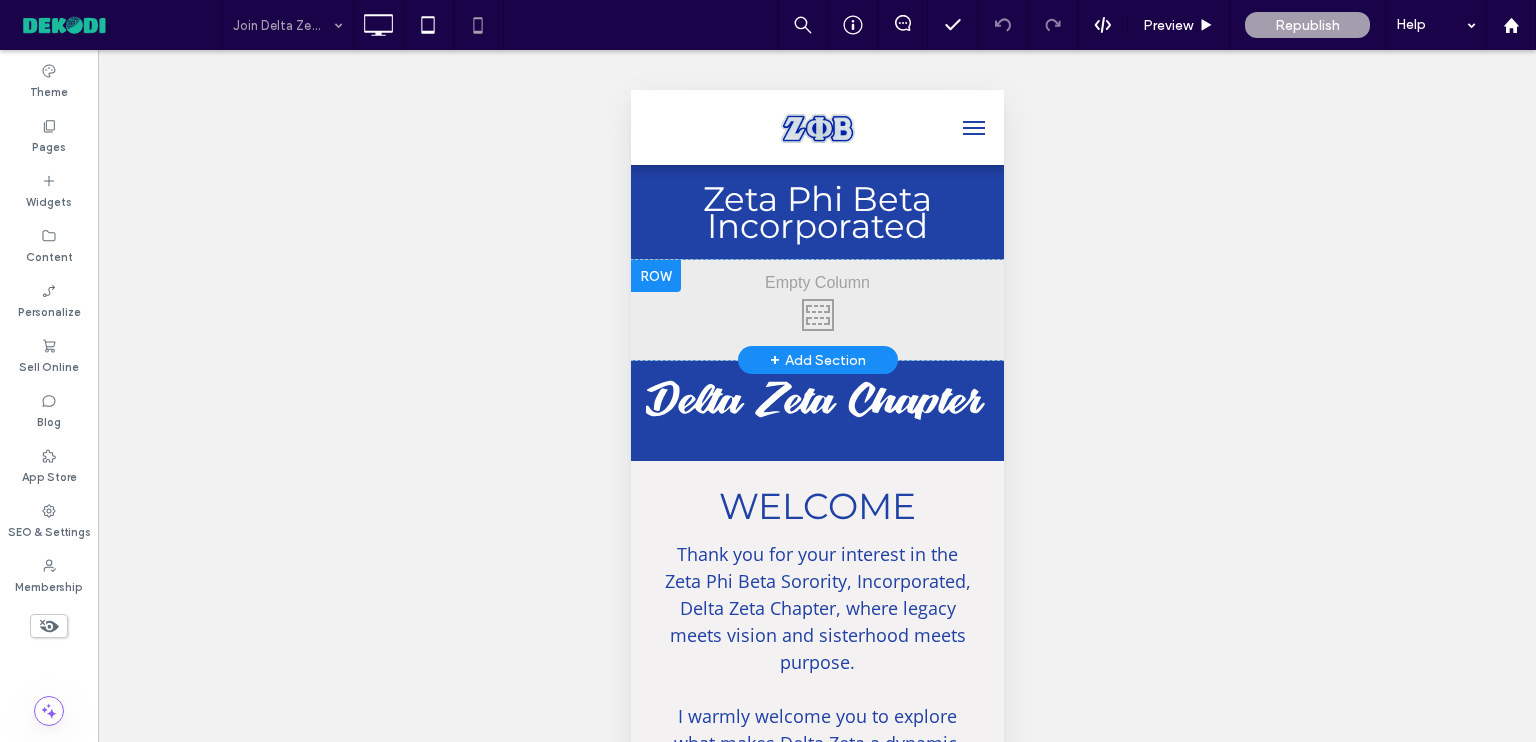 click on "Click To Paste" at bounding box center (816, 310) 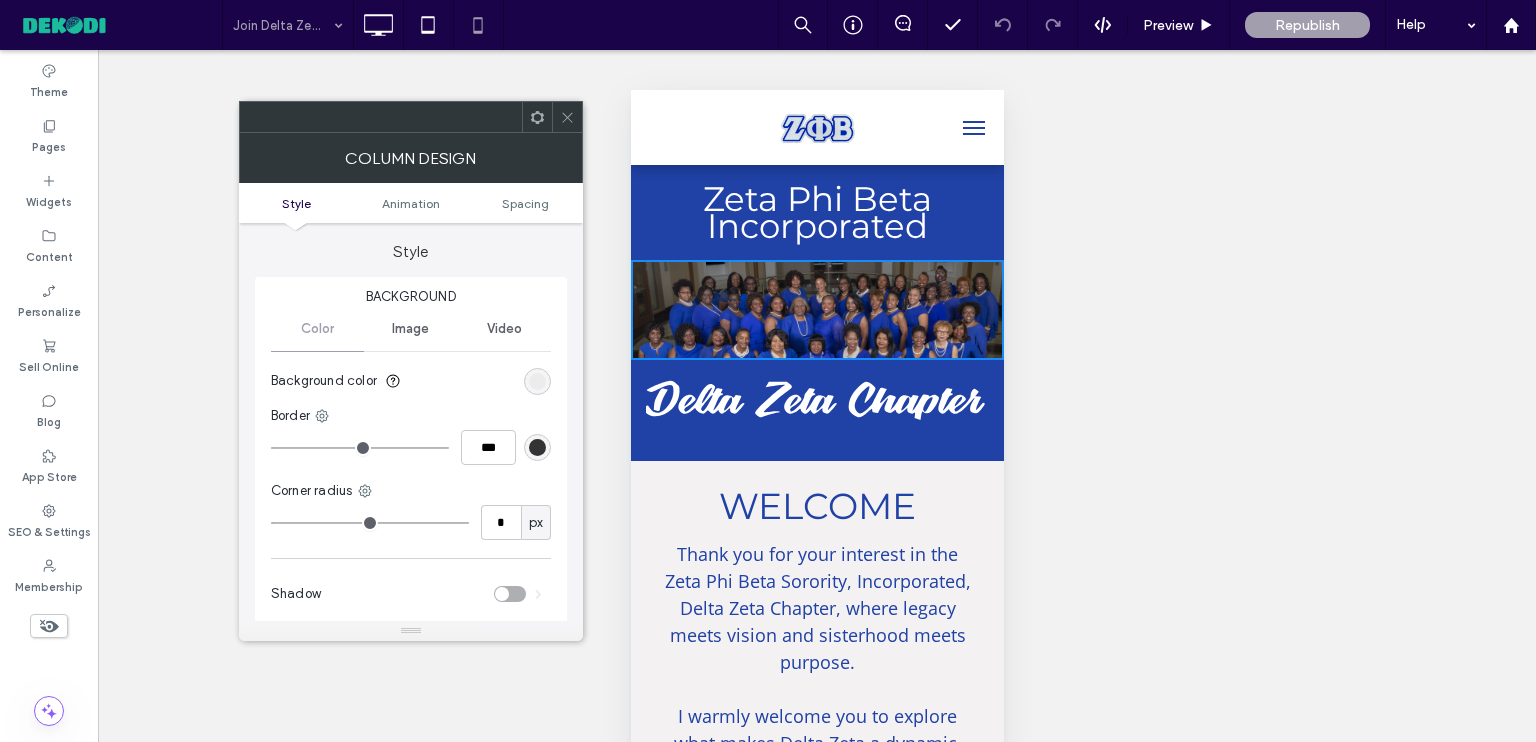 click on "Image" at bounding box center (410, 329) 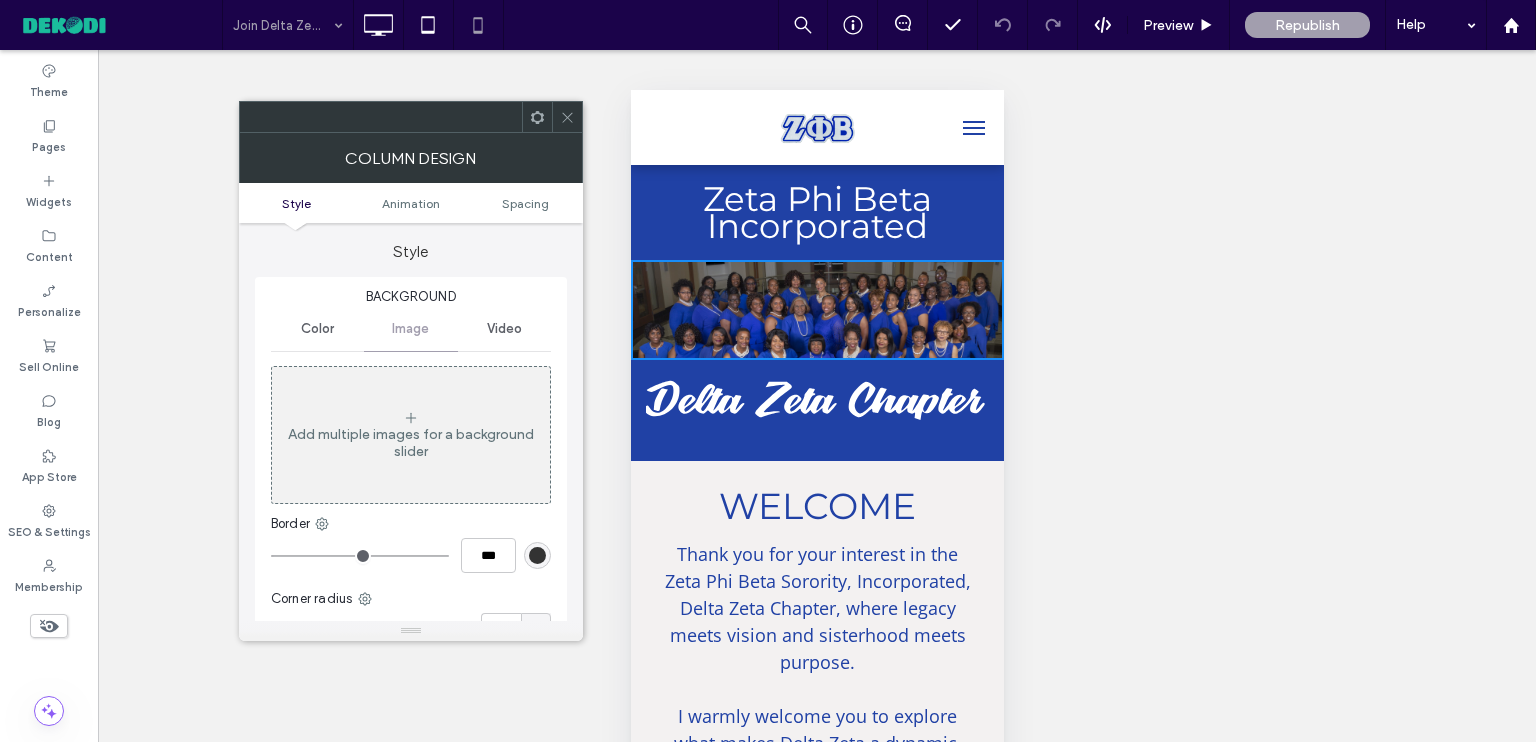 click 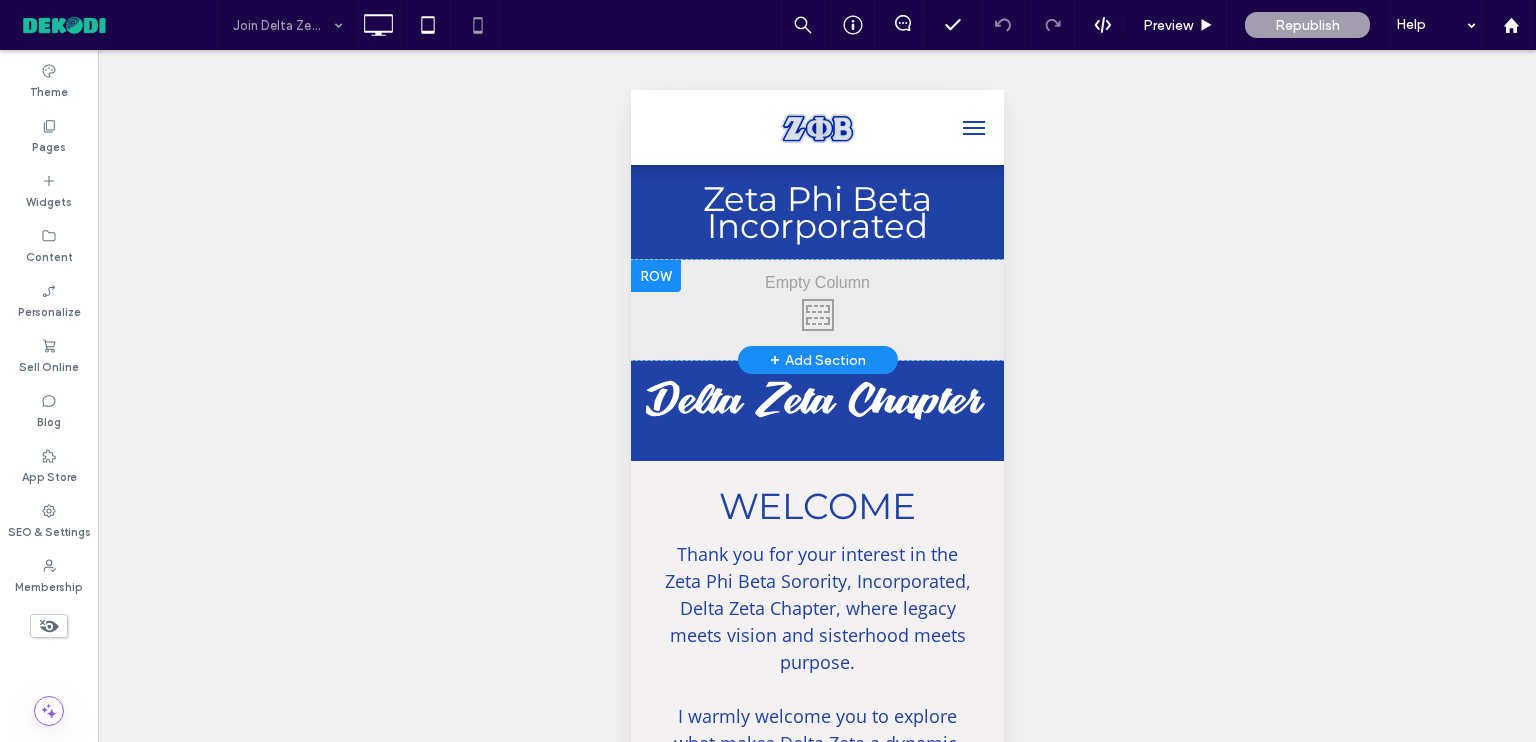 click at bounding box center [655, 276] 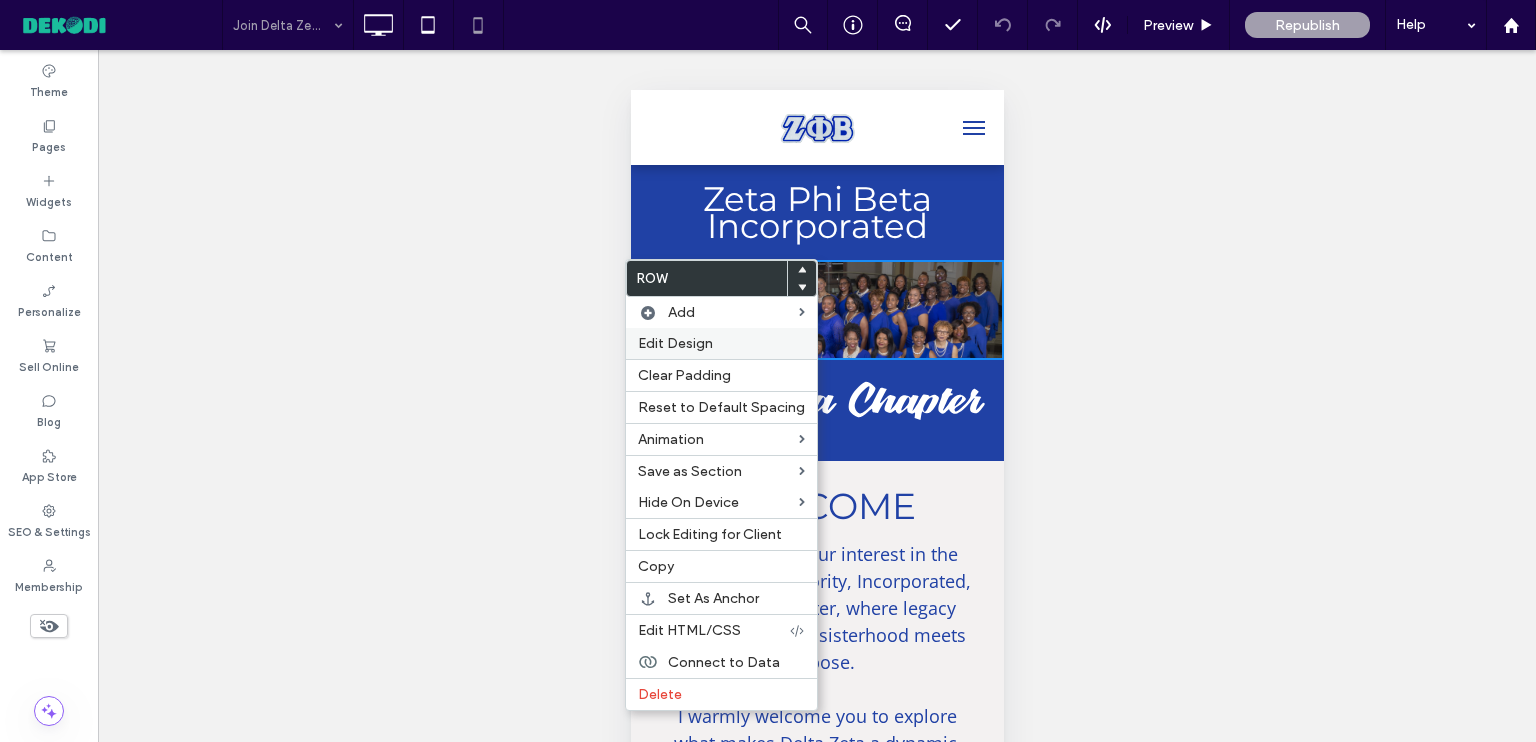 click on "Edit Design" at bounding box center (675, 343) 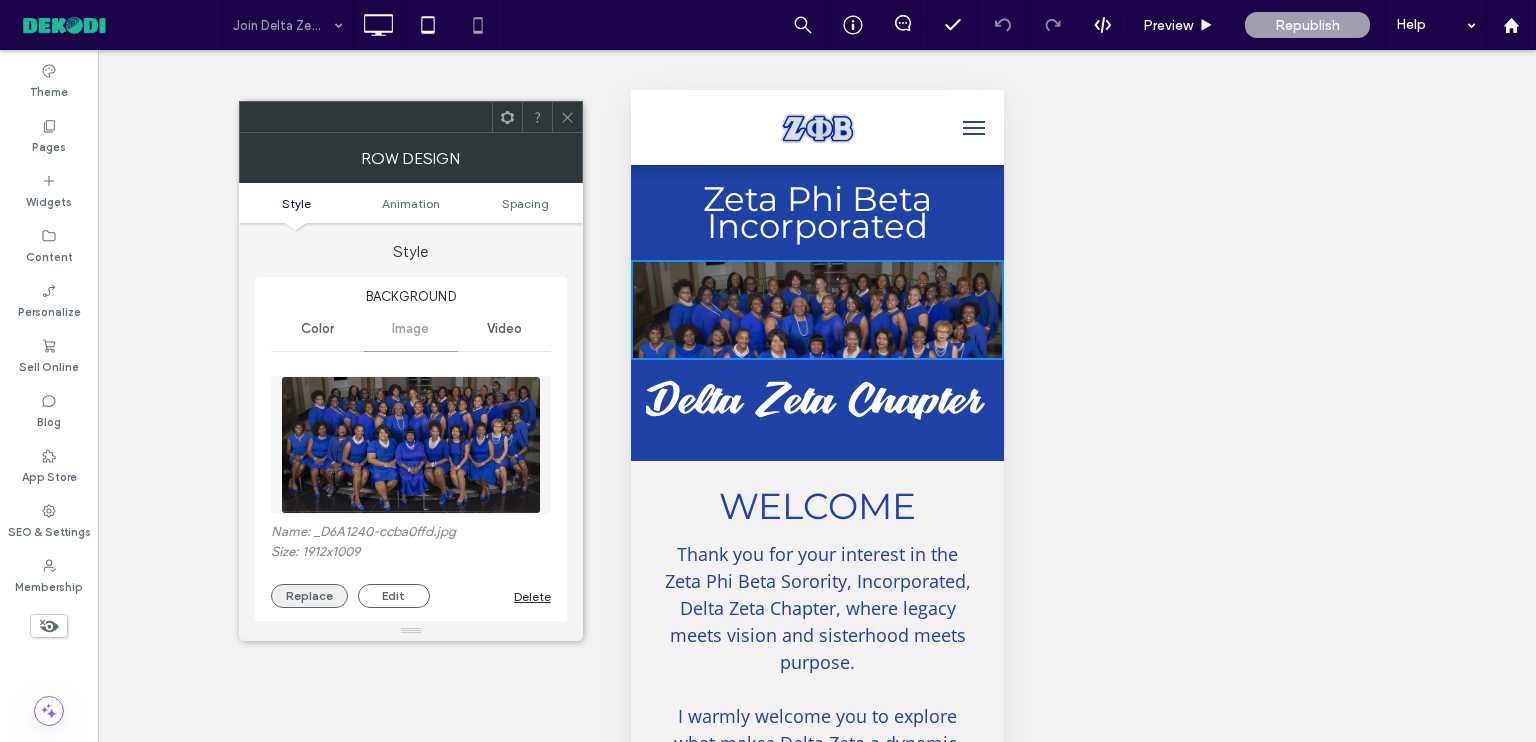 click on "Replace" at bounding box center [309, 596] 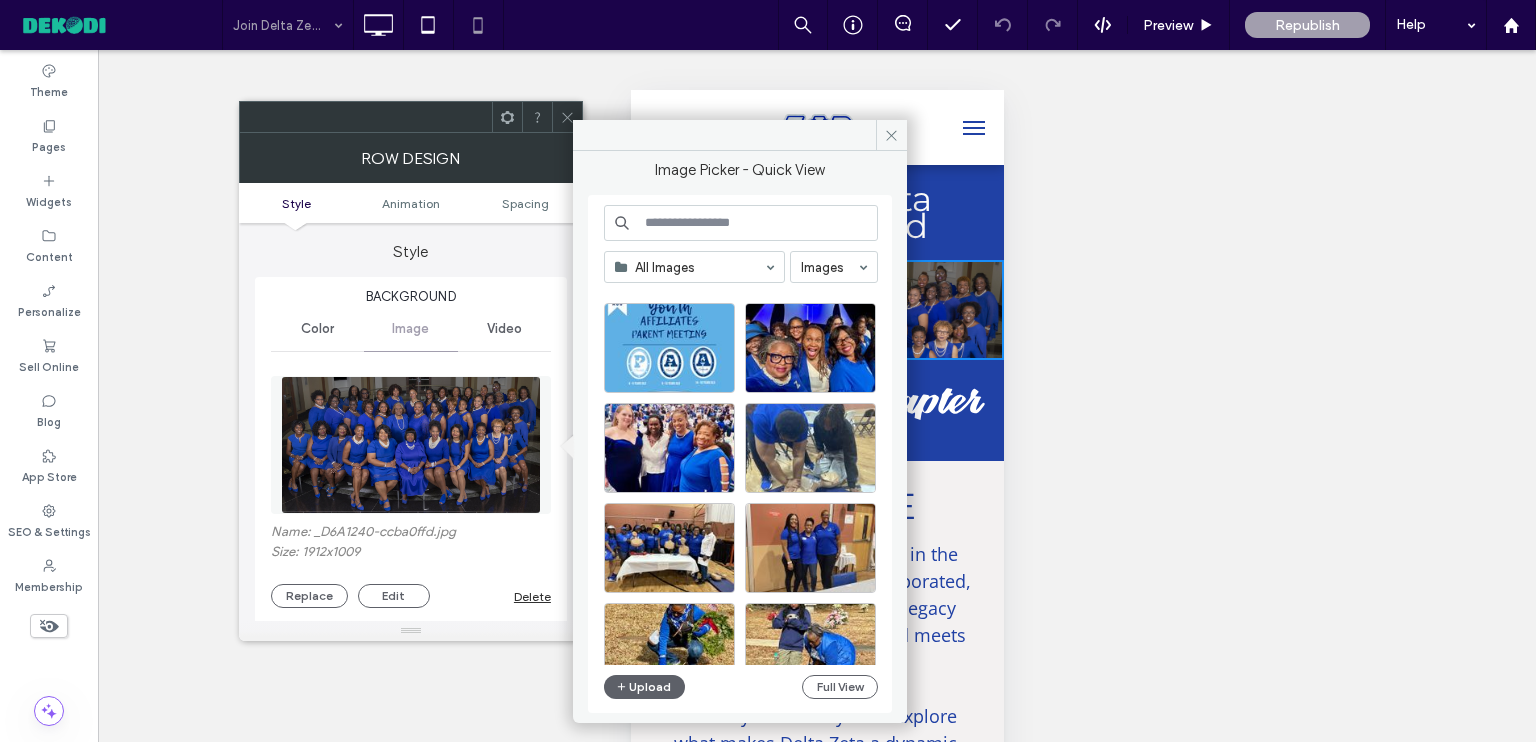 scroll, scrollTop: 0, scrollLeft: 0, axis: both 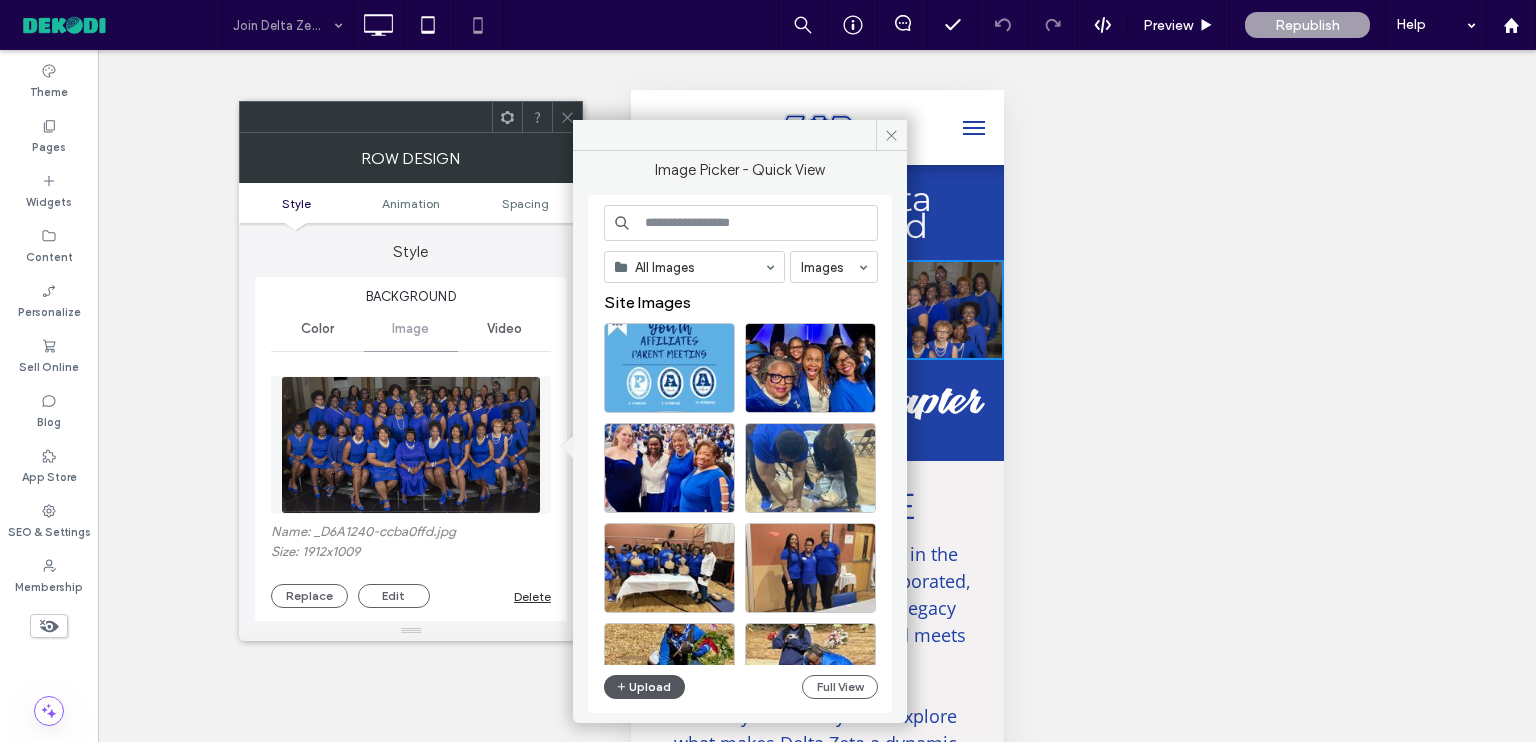 click on "Upload" at bounding box center [645, 687] 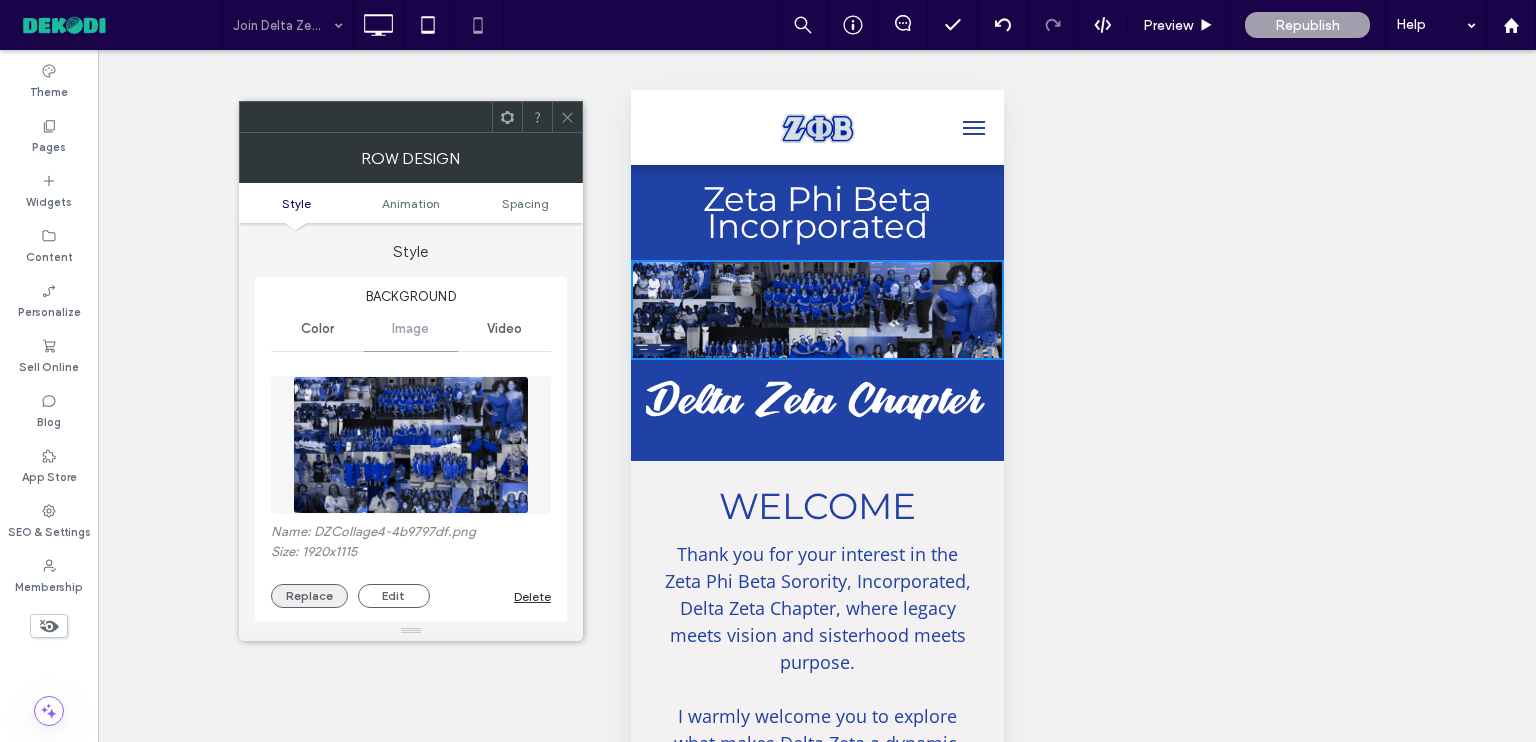 click on "Replace" at bounding box center (309, 596) 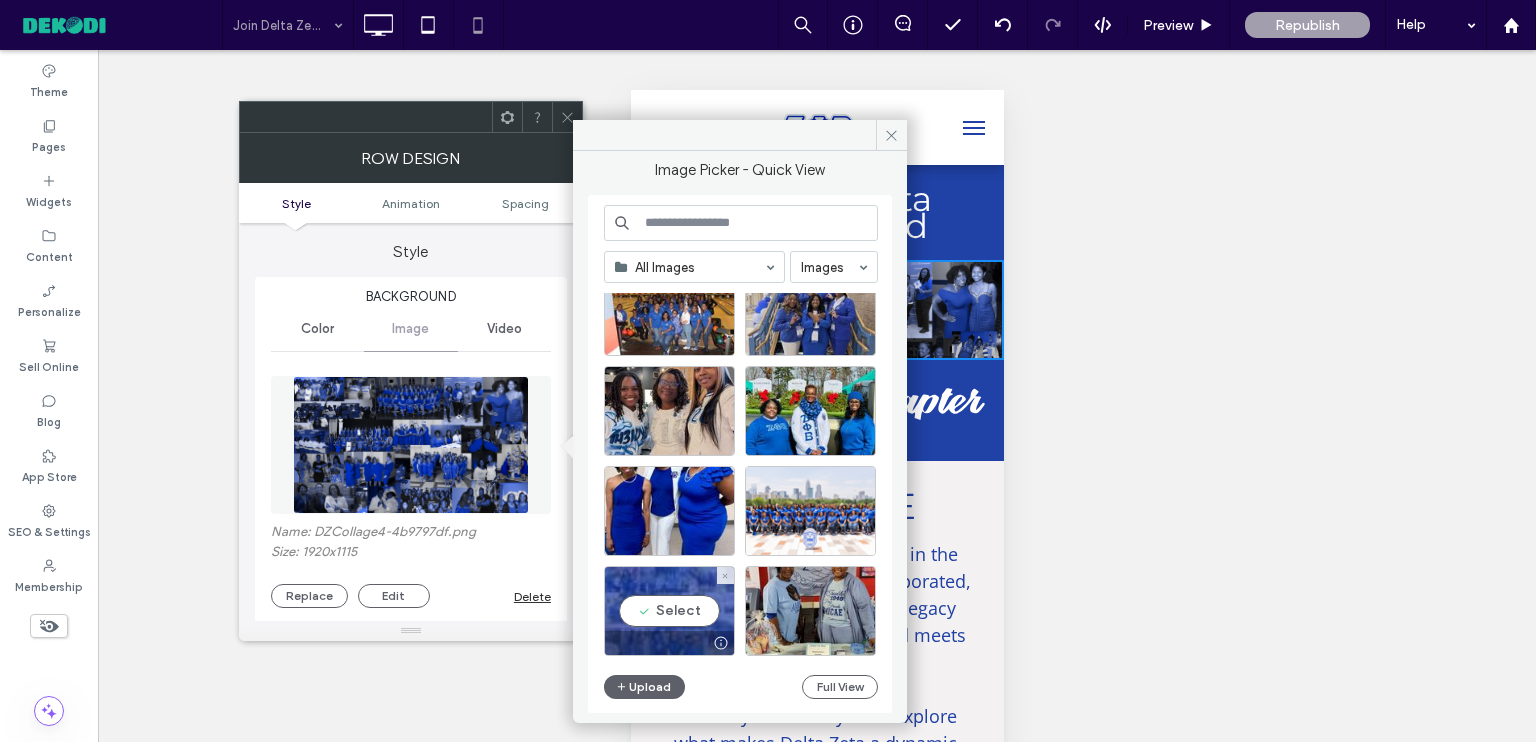 scroll, scrollTop: 1557, scrollLeft: 0, axis: vertical 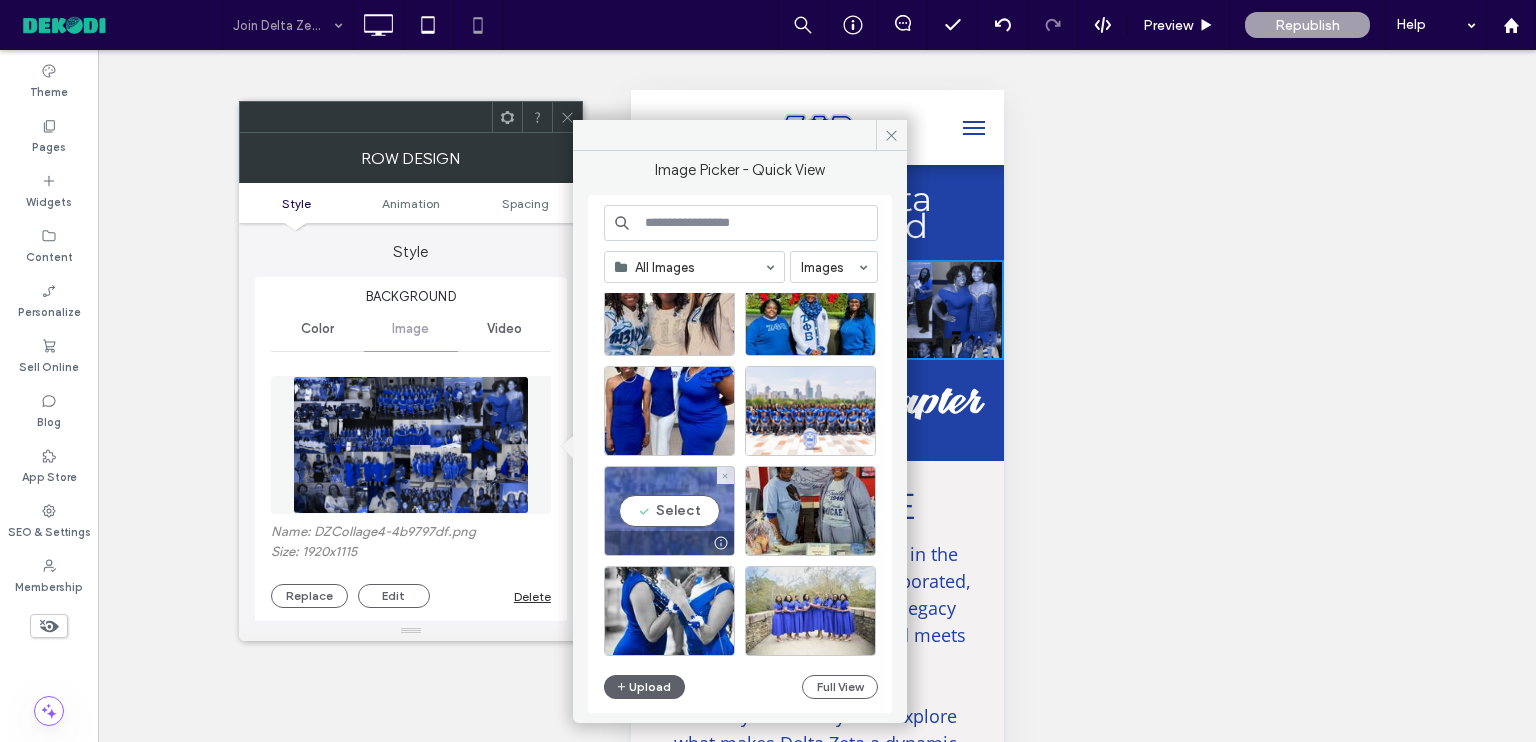 click on "Select" at bounding box center [669, 511] 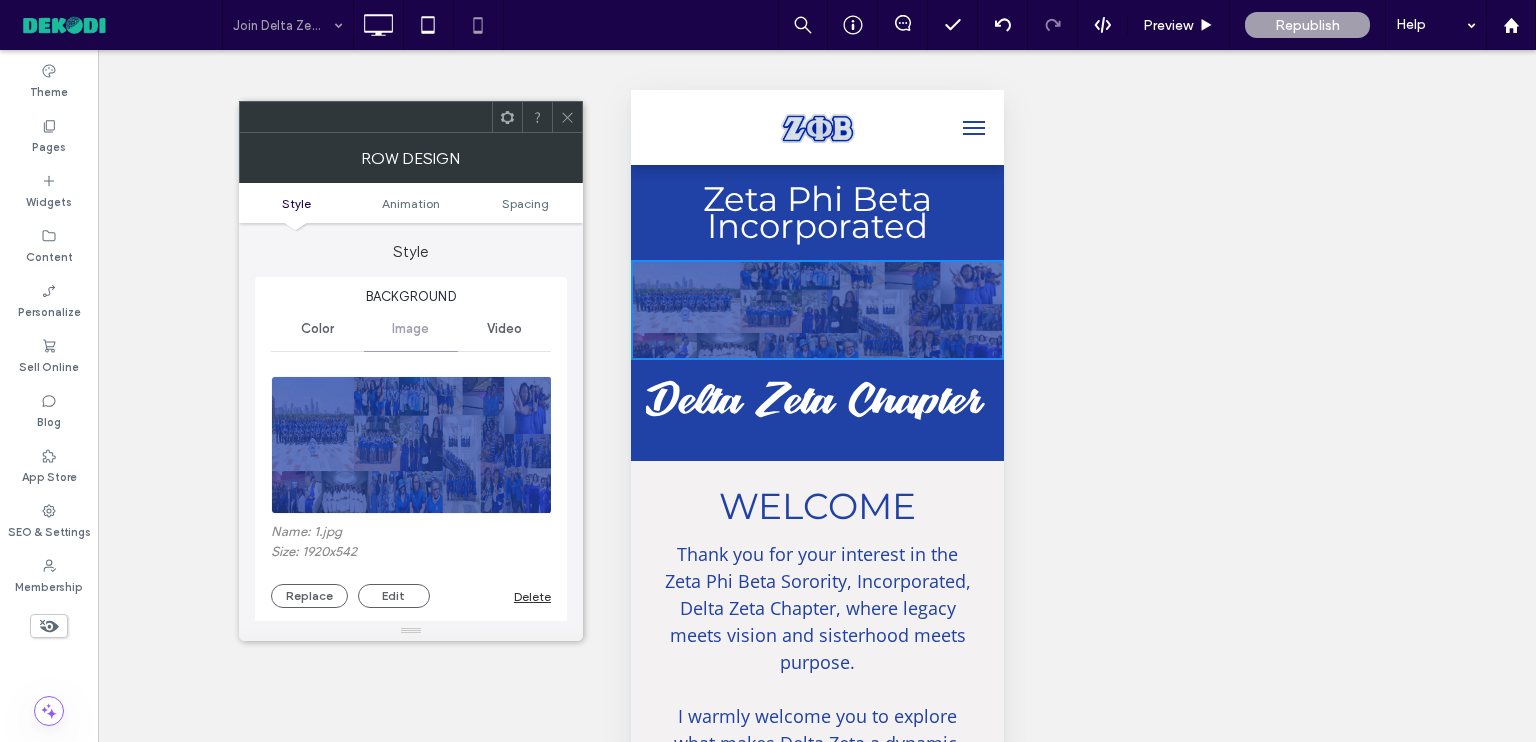 click 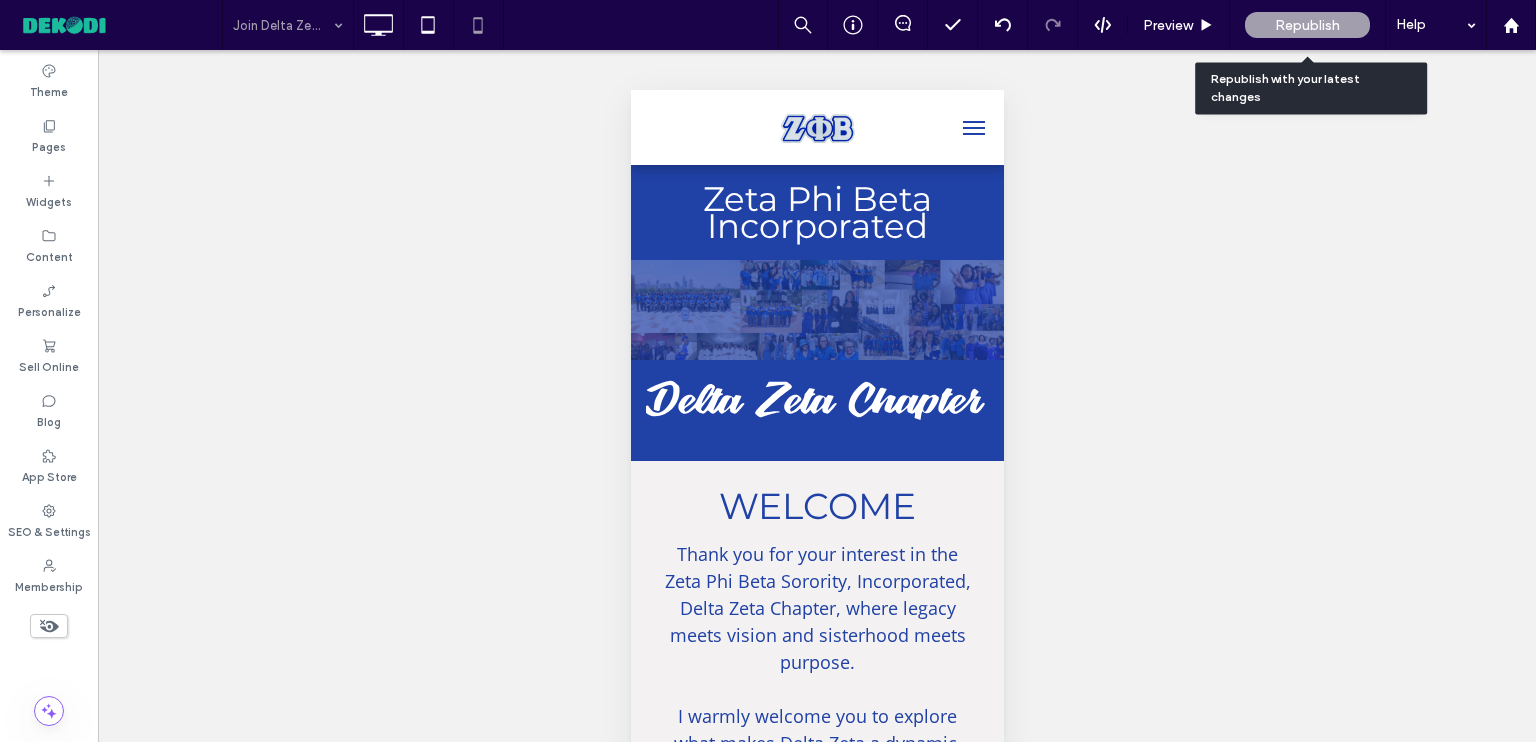 click on "Republish" at bounding box center [1307, 25] 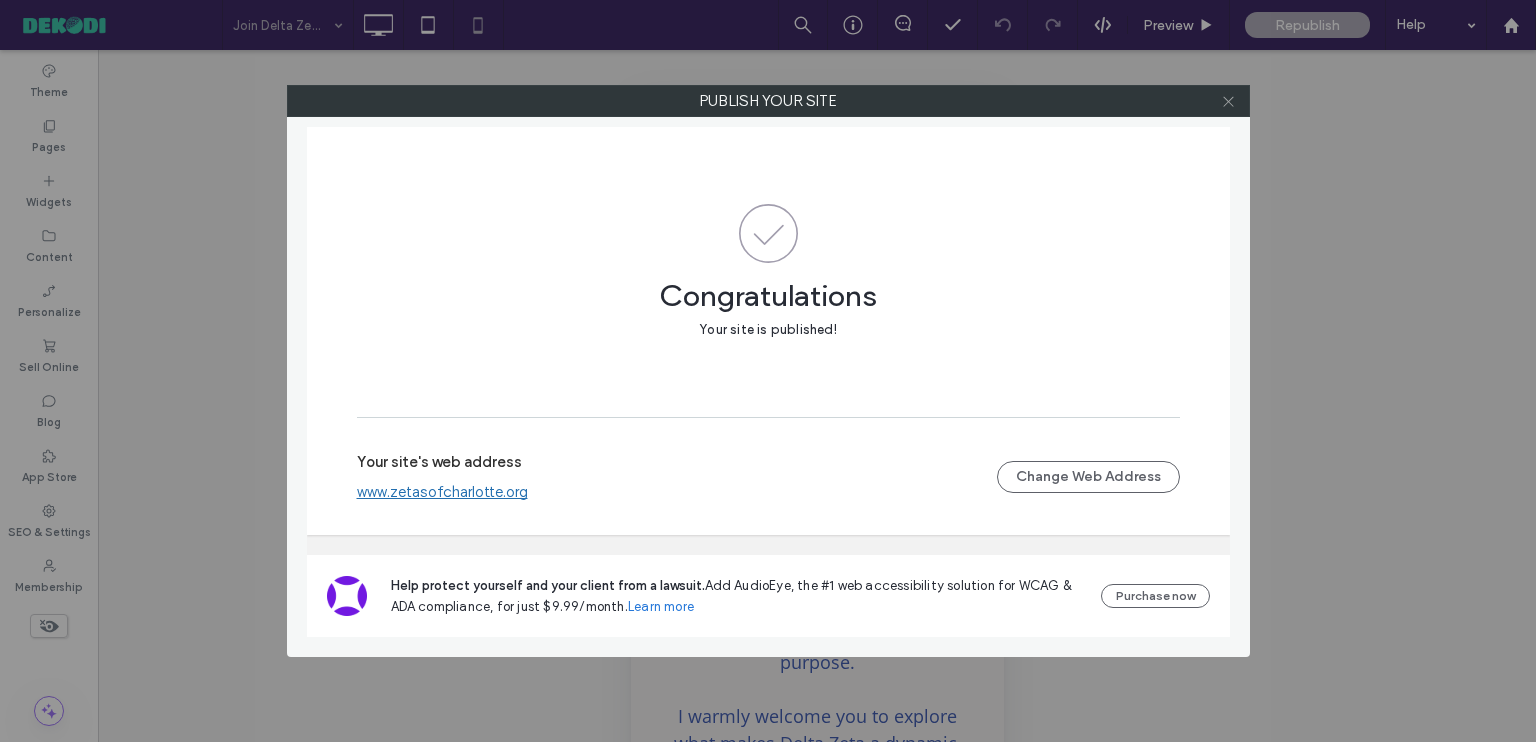 click 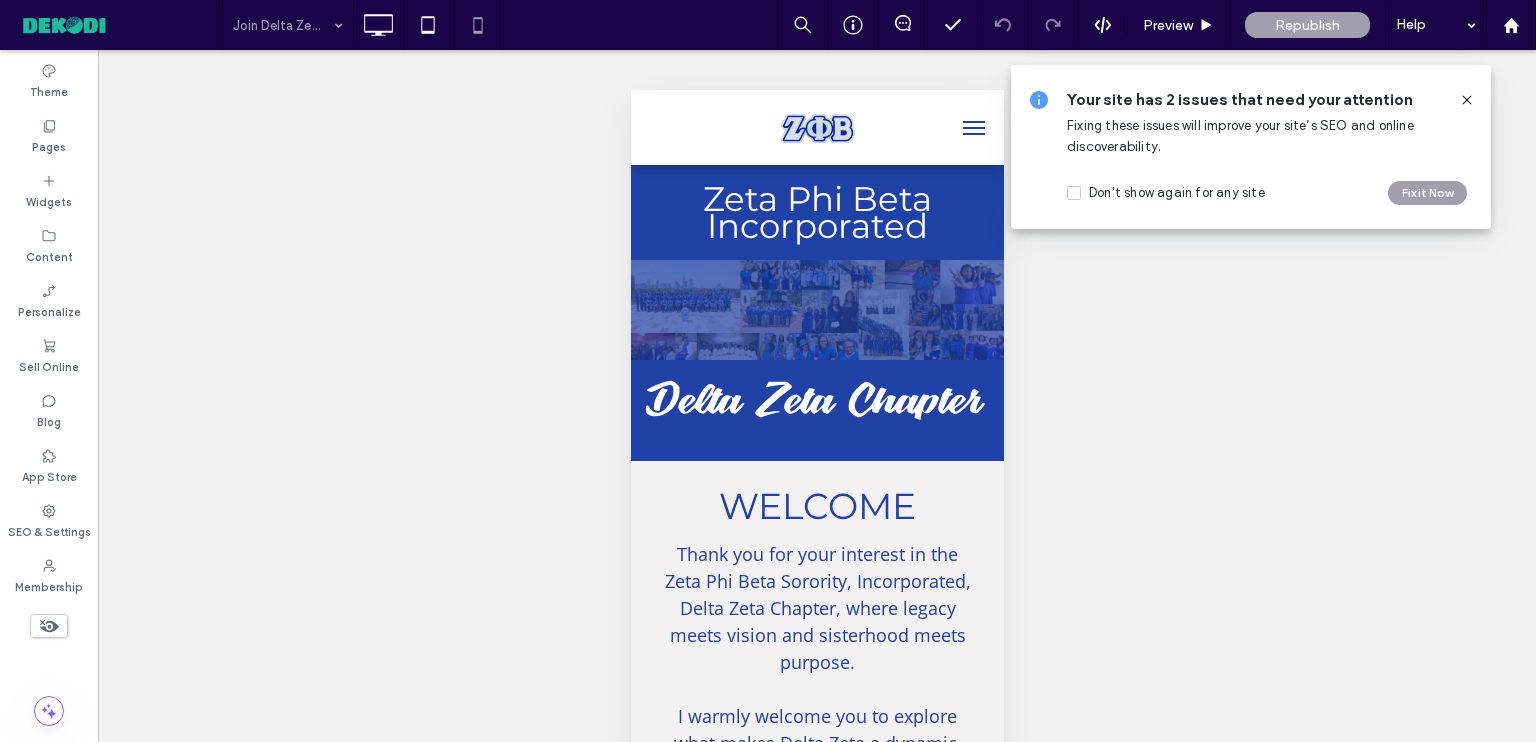 click 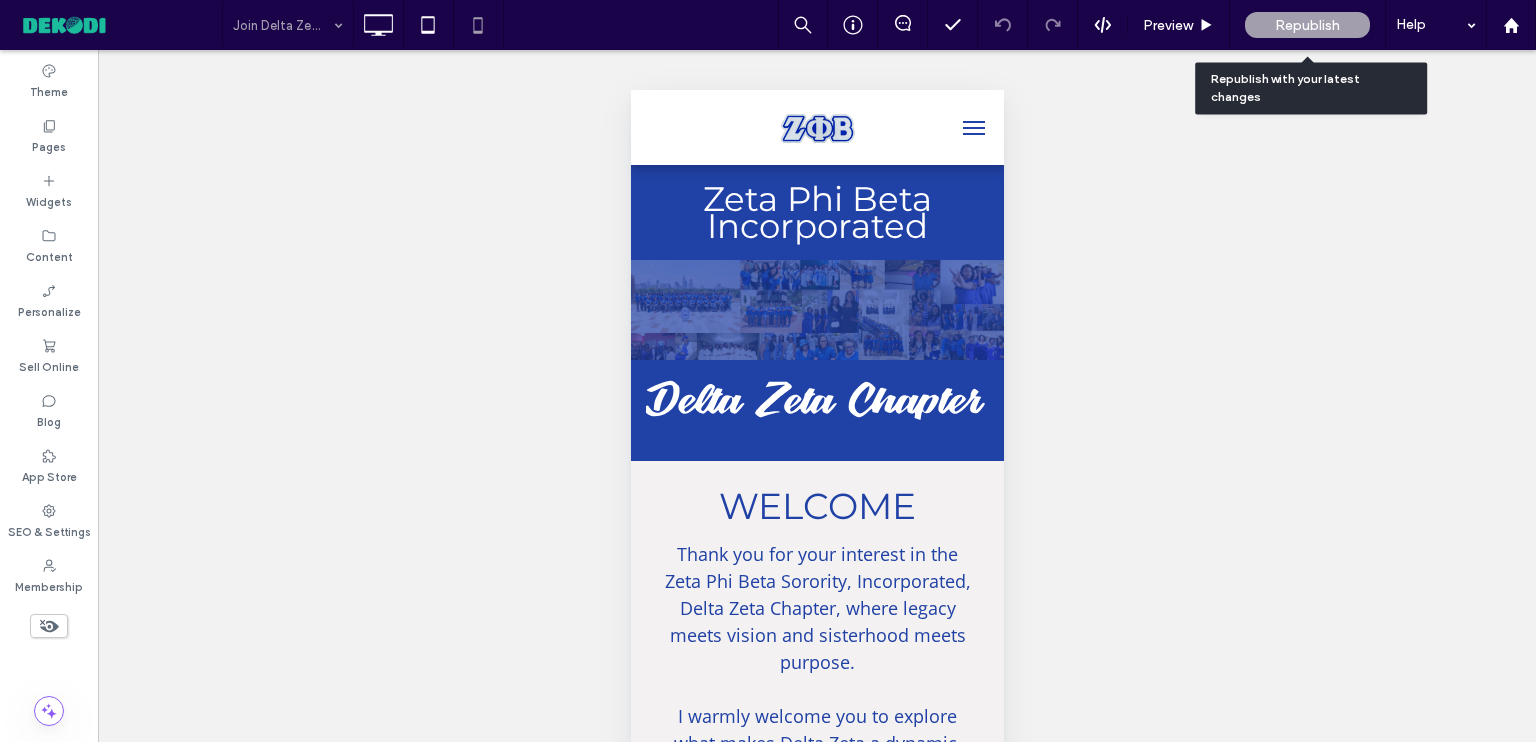 click on "Republish" at bounding box center [1307, 25] 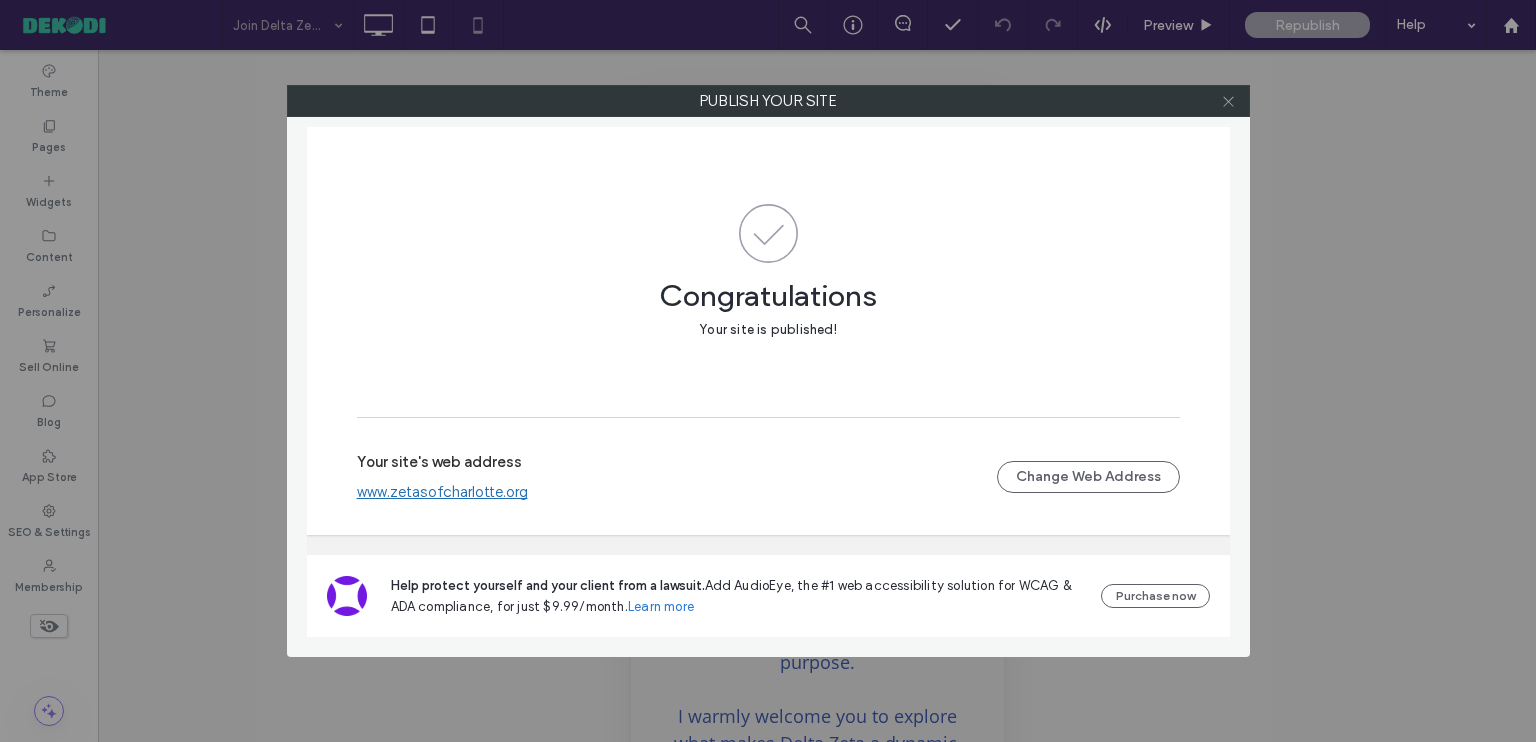 click 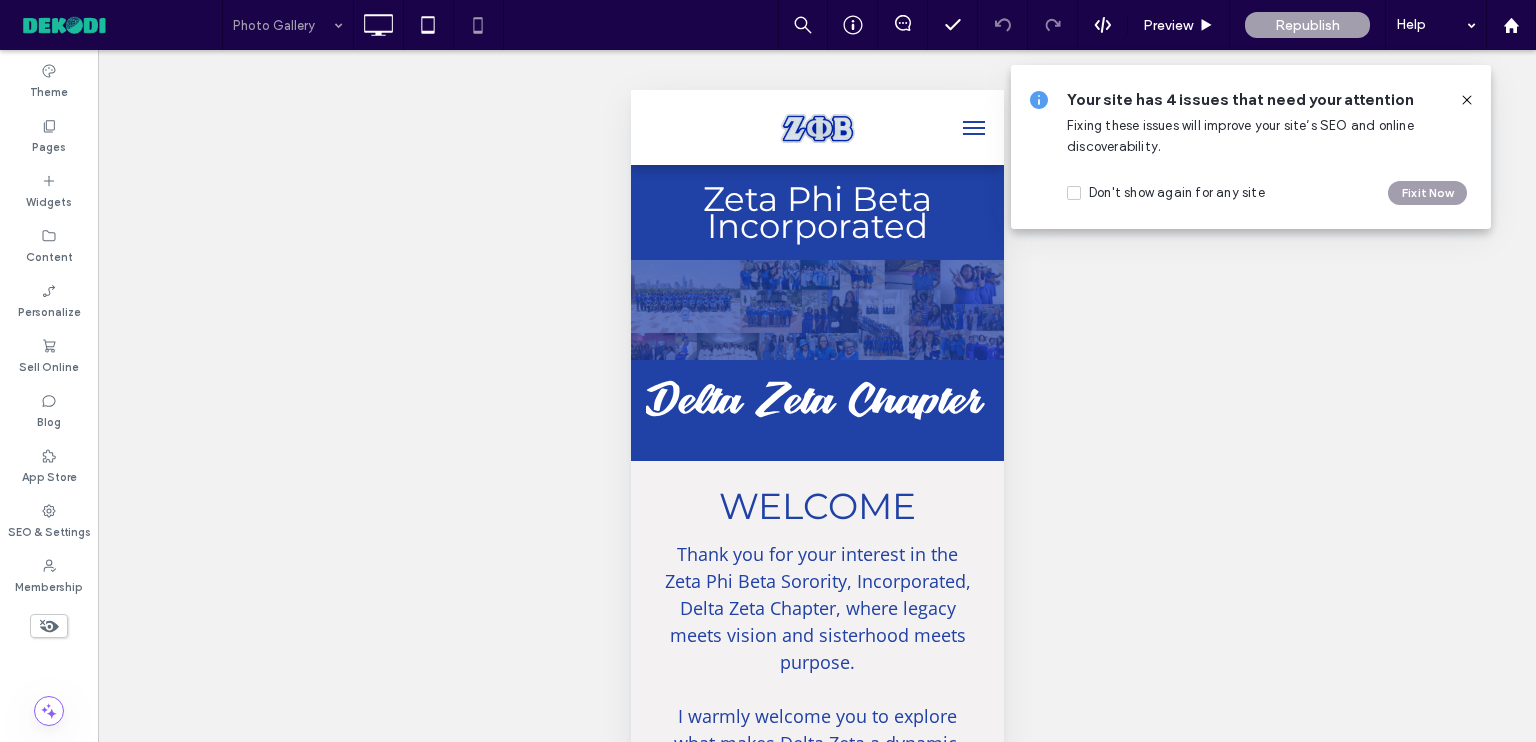 click 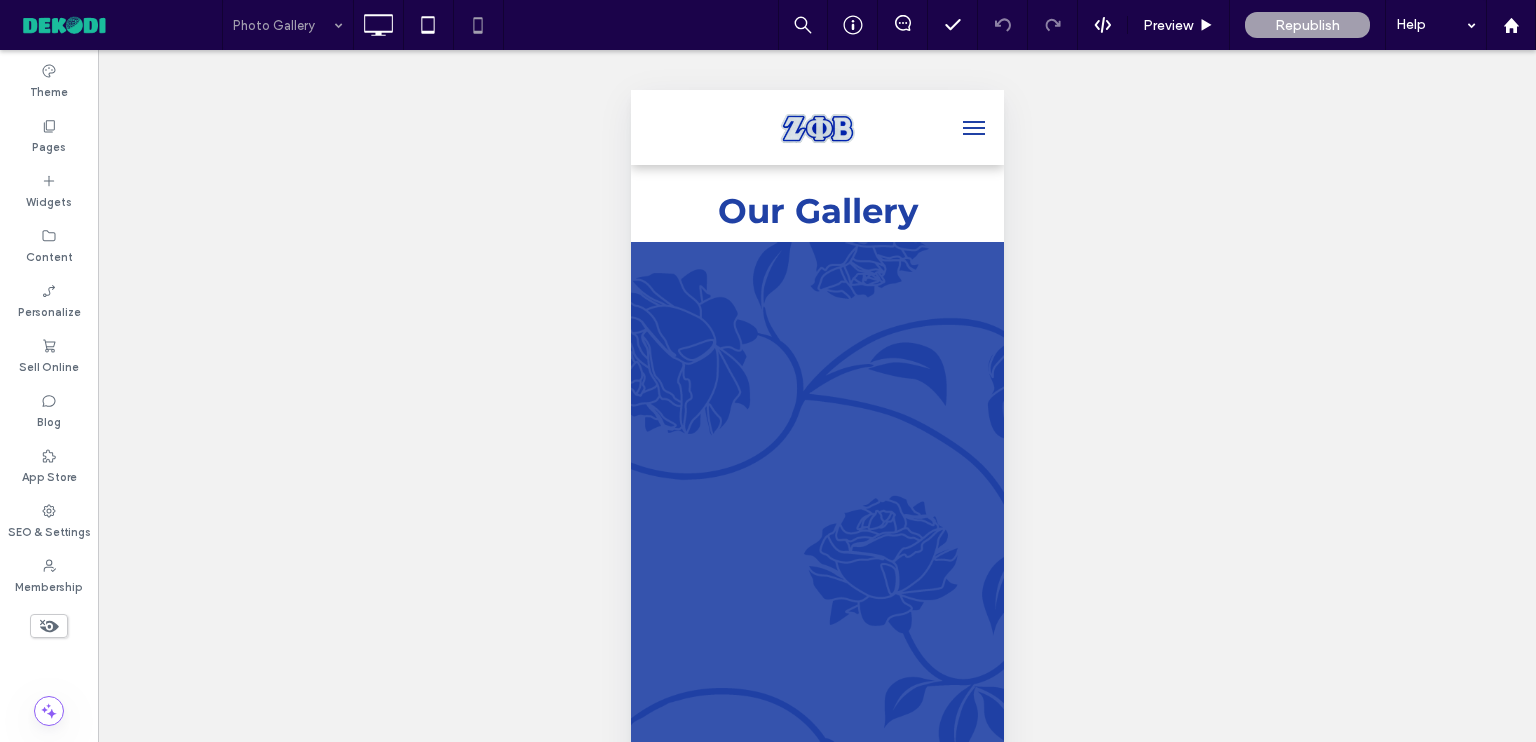 click 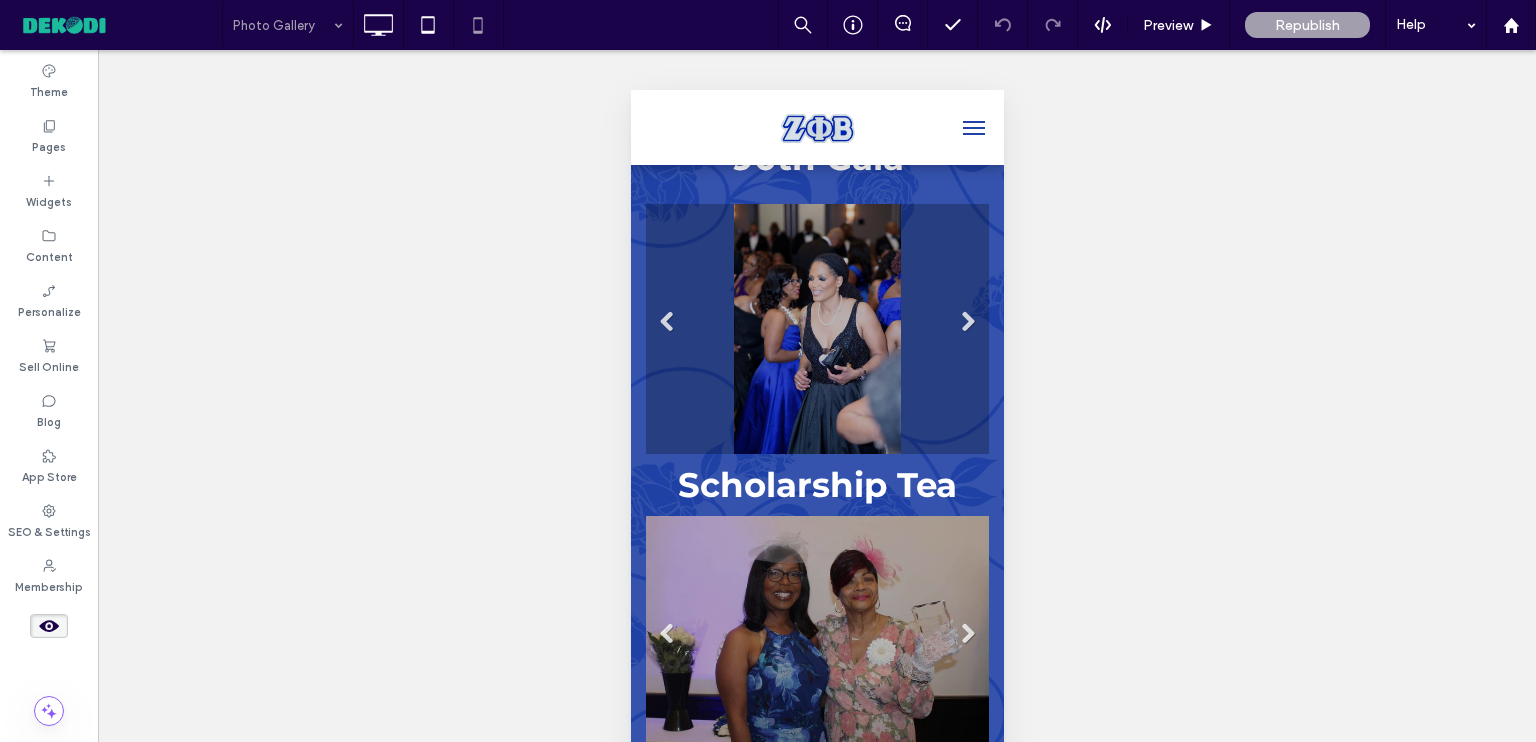 scroll, scrollTop: 2192, scrollLeft: 0, axis: vertical 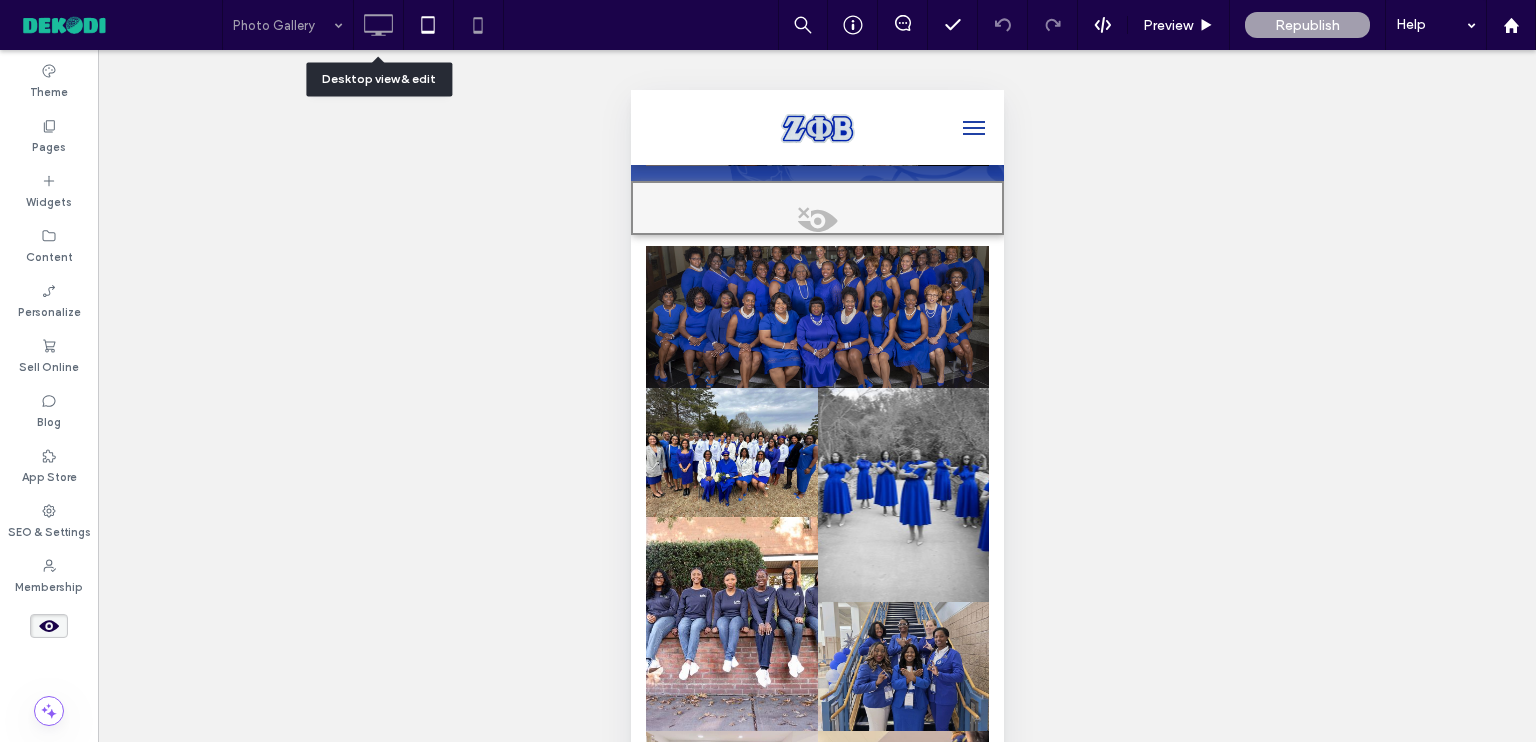 click 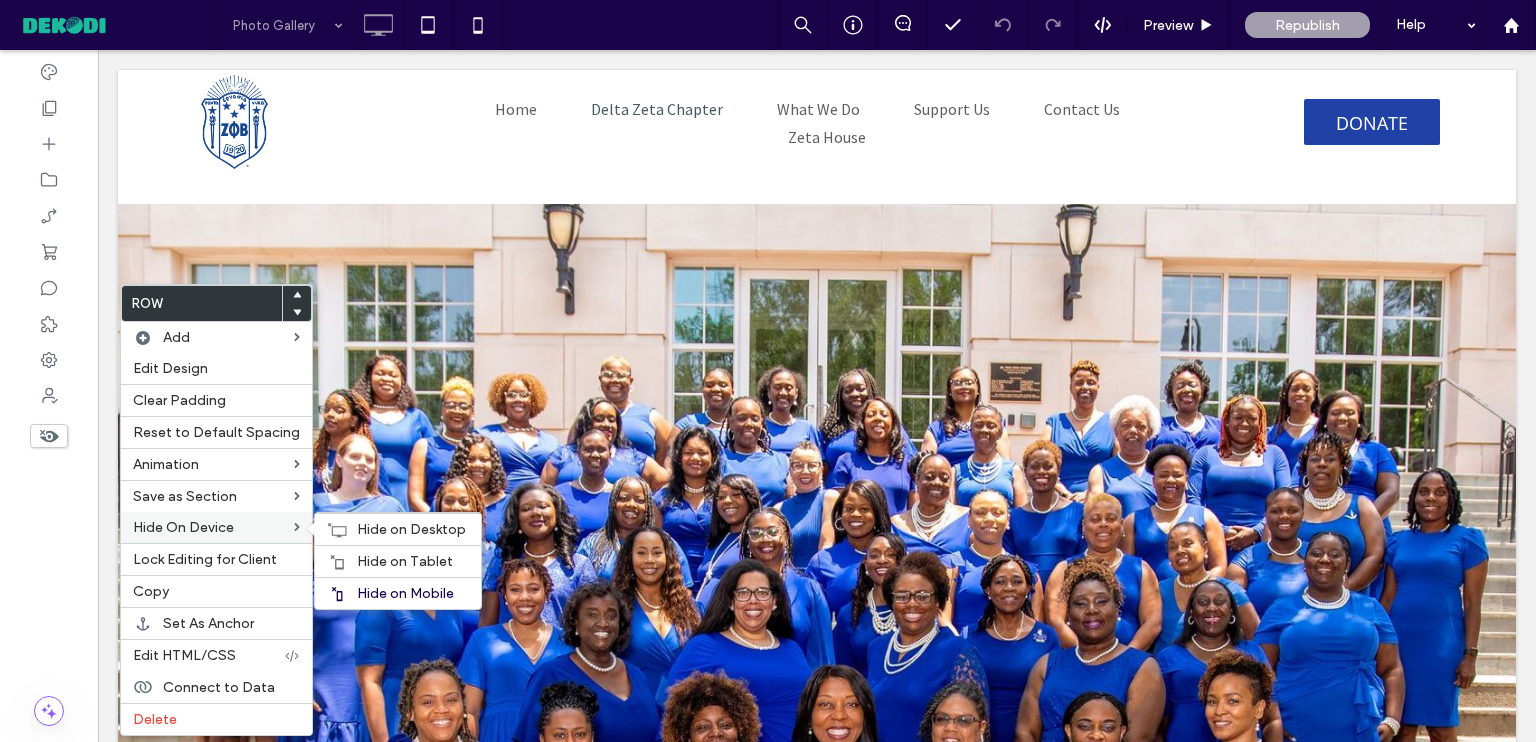 scroll, scrollTop: 1200, scrollLeft: 0, axis: vertical 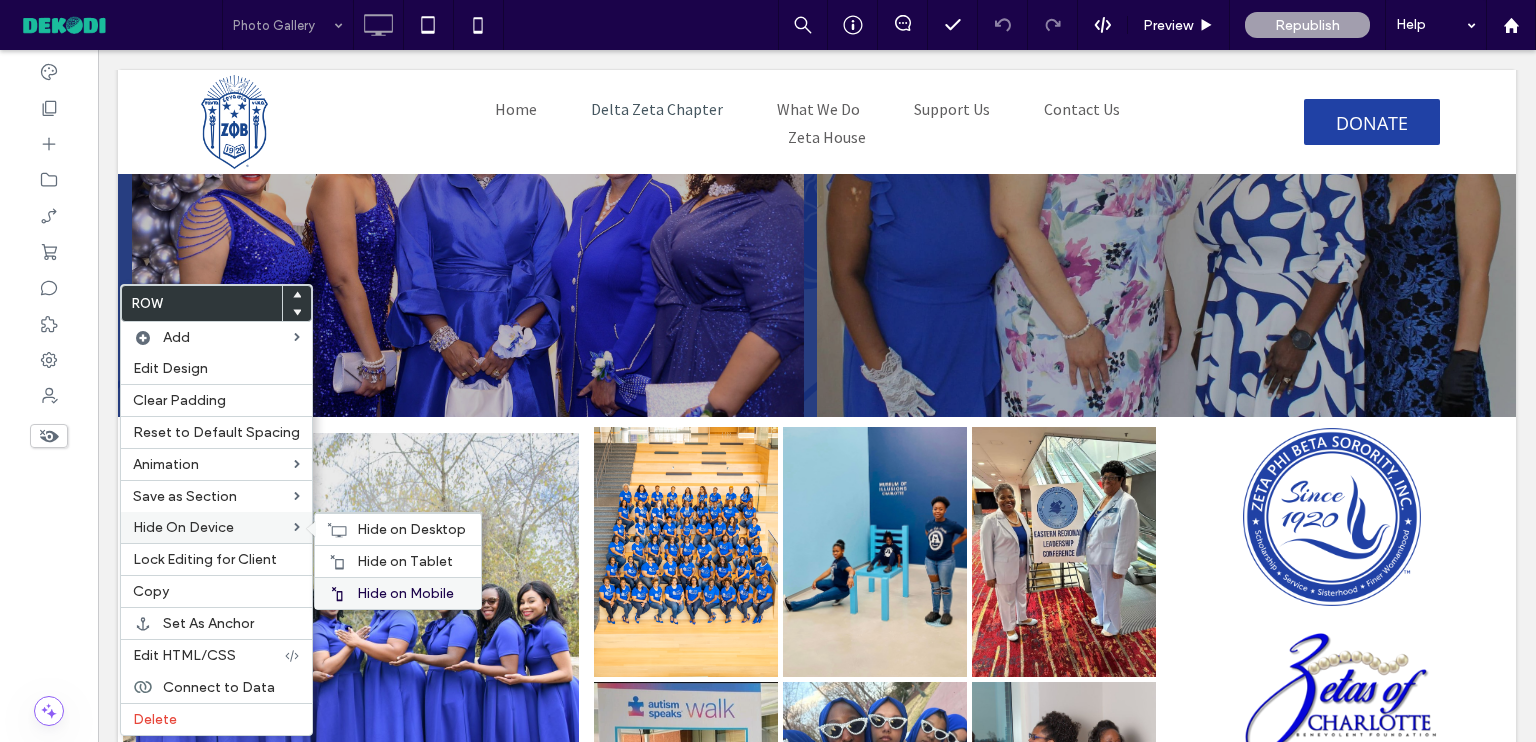 click on "Hide on Mobile" at bounding box center (405, 593) 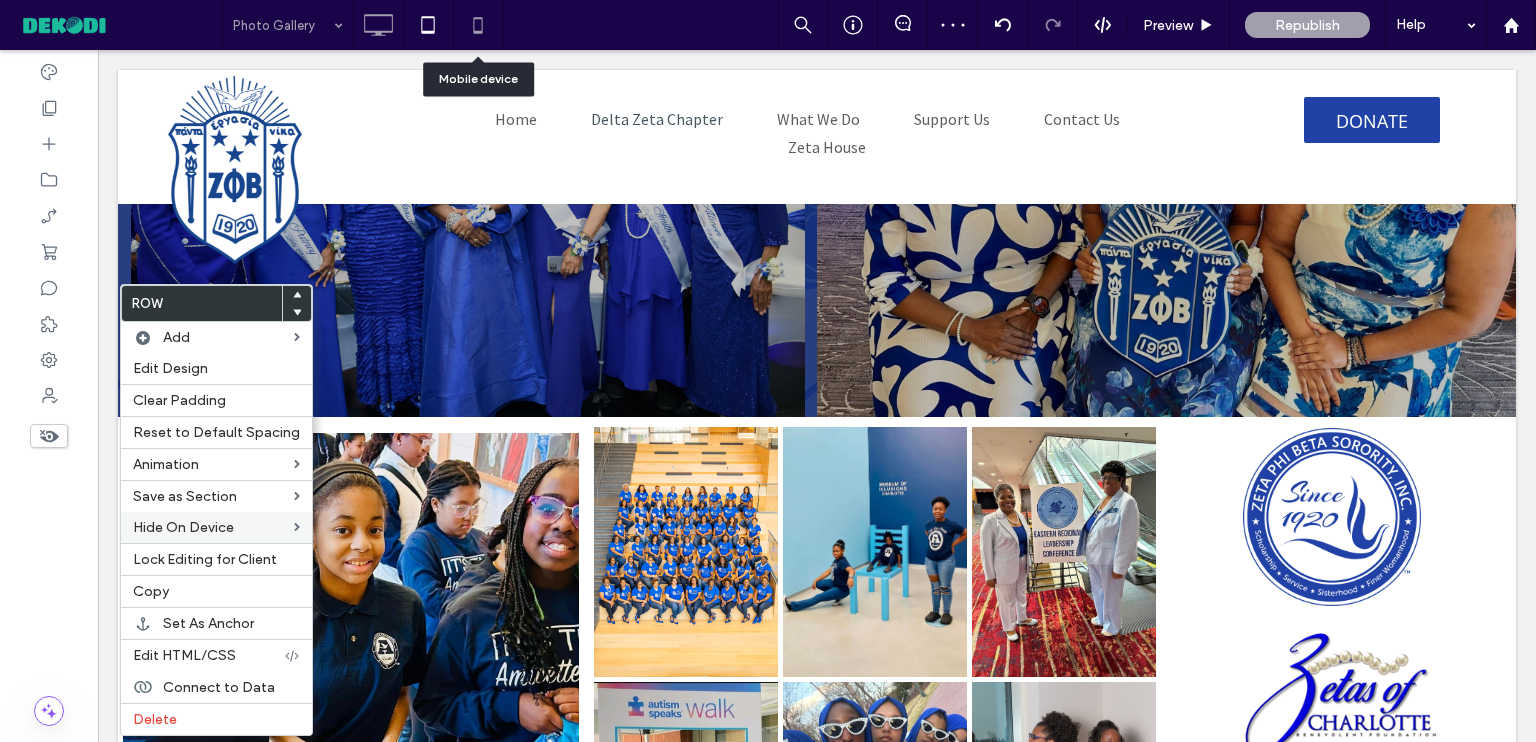 click 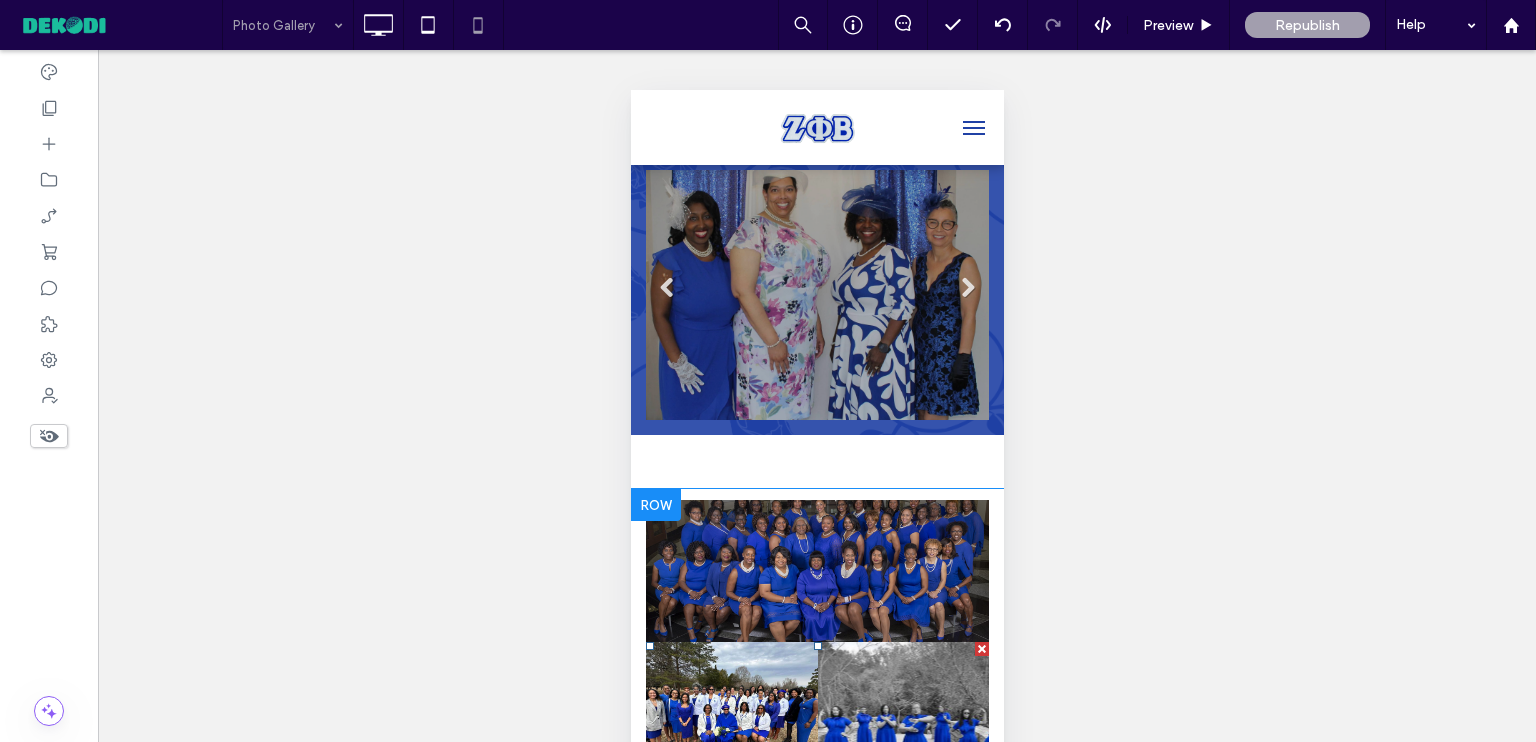 scroll, scrollTop: 1600, scrollLeft: 0, axis: vertical 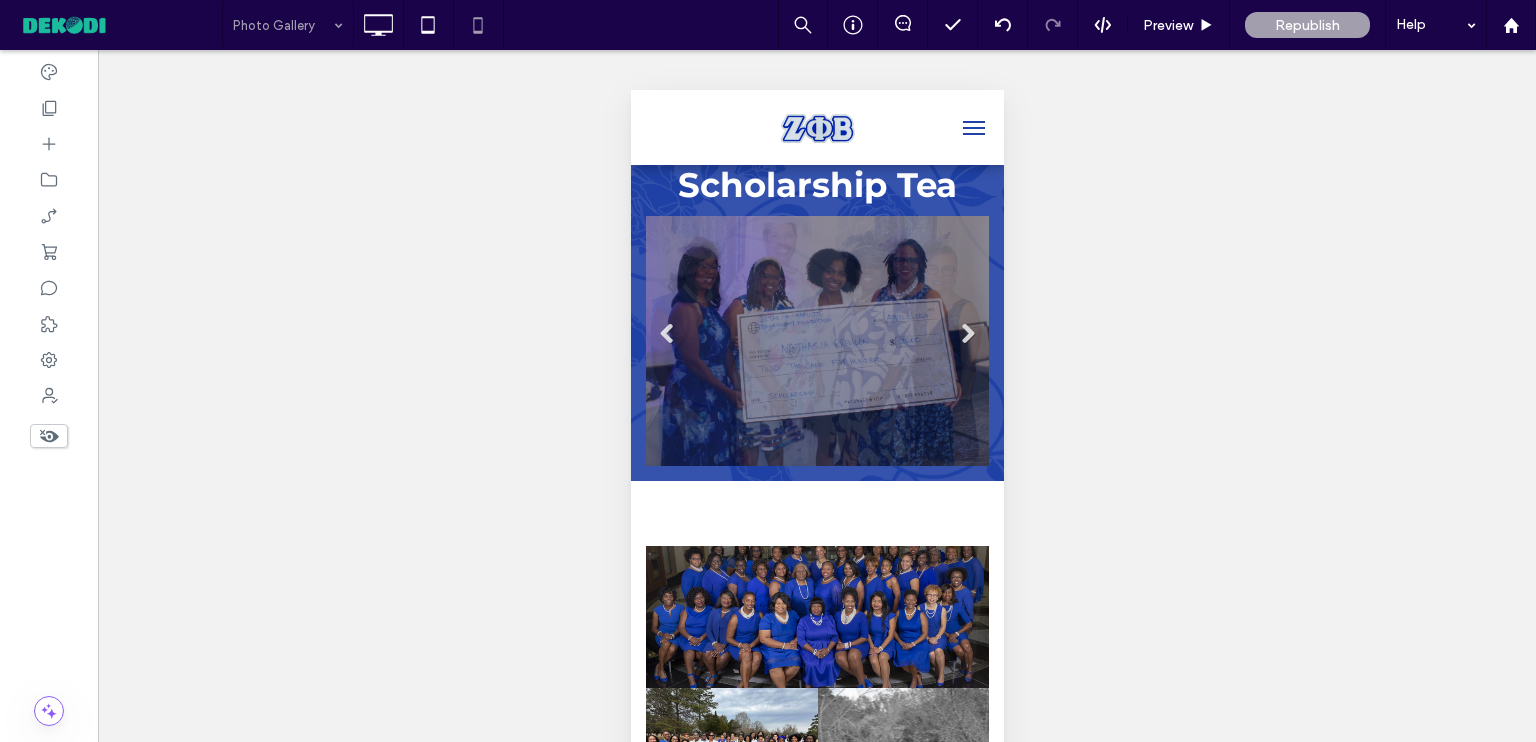 click 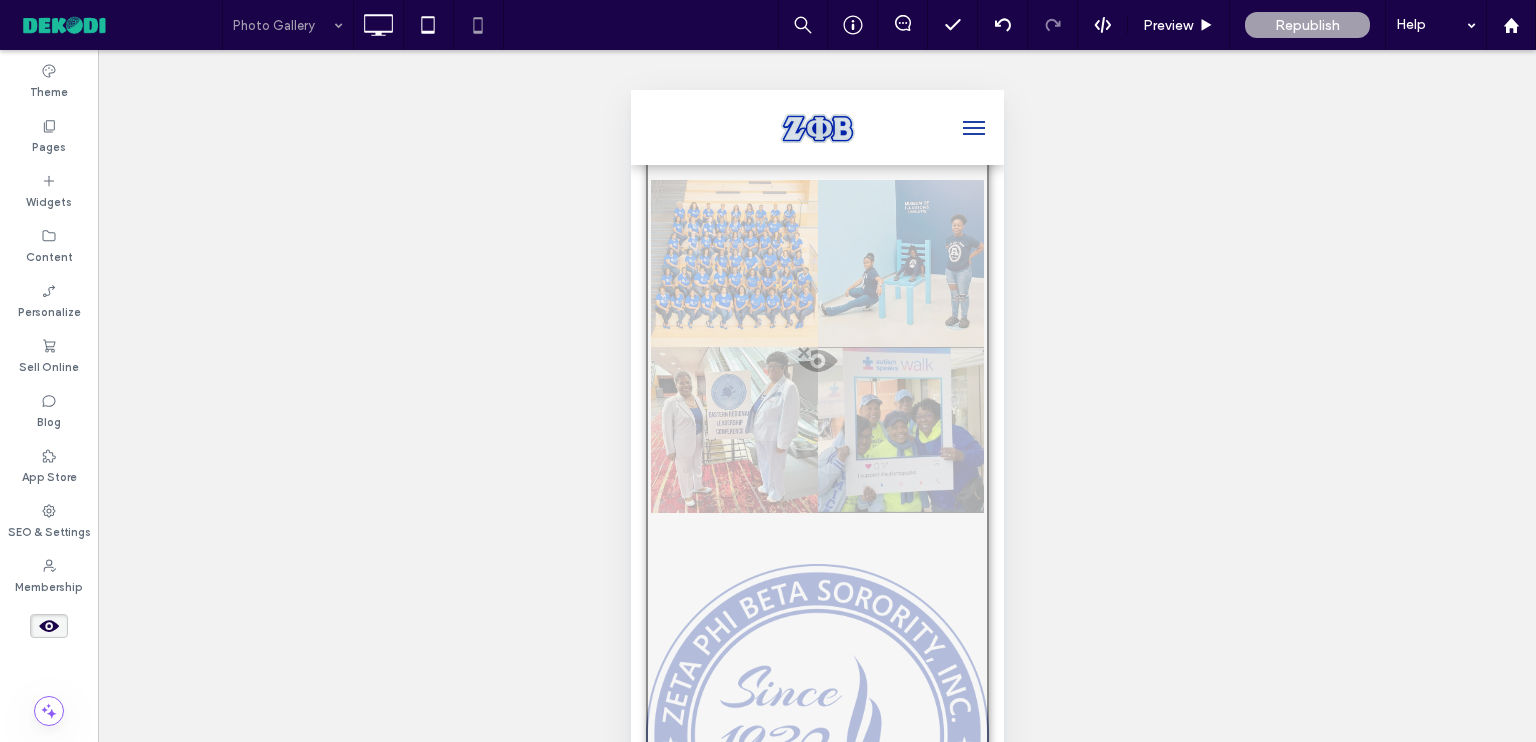 scroll, scrollTop: 2492, scrollLeft: 0, axis: vertical 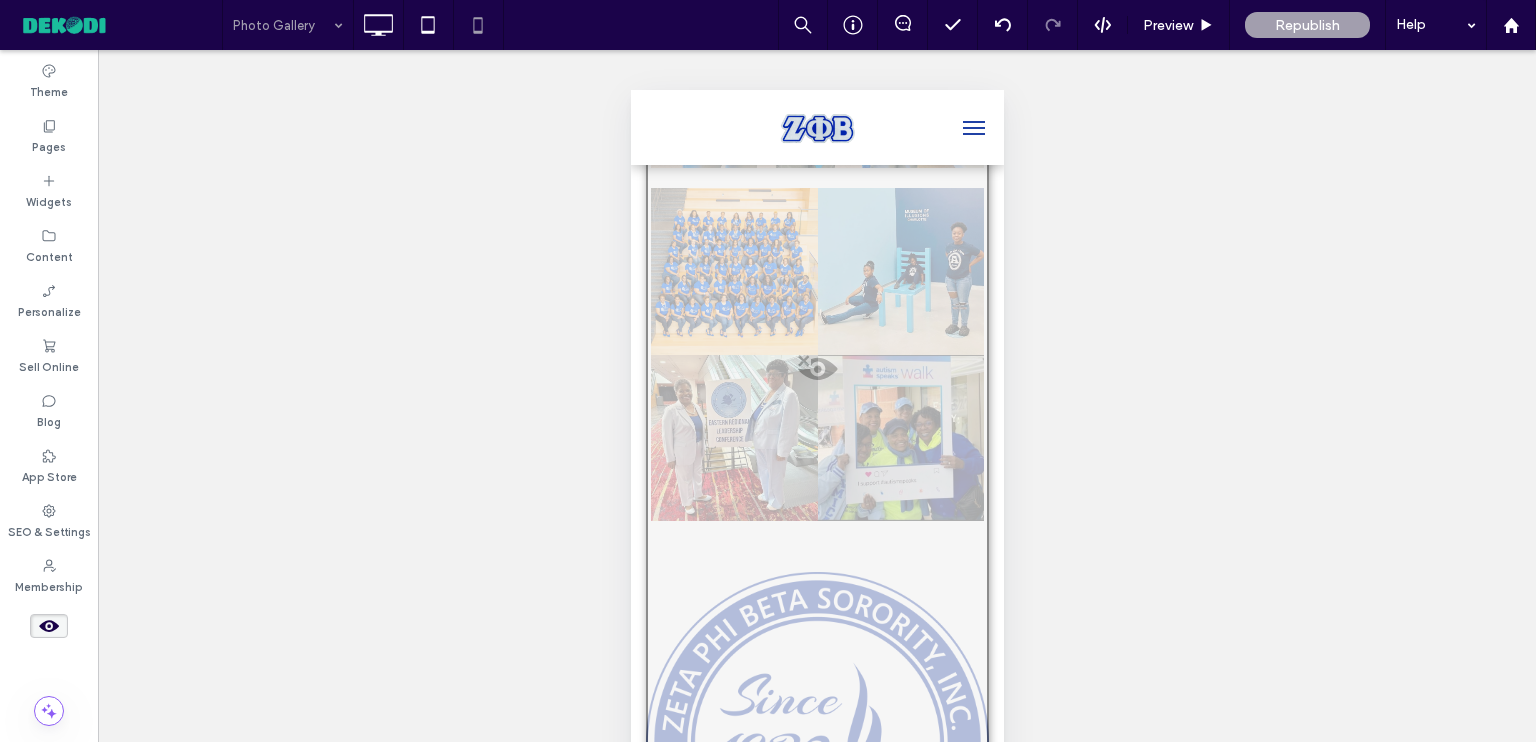 click at bounding box center [816, 374] 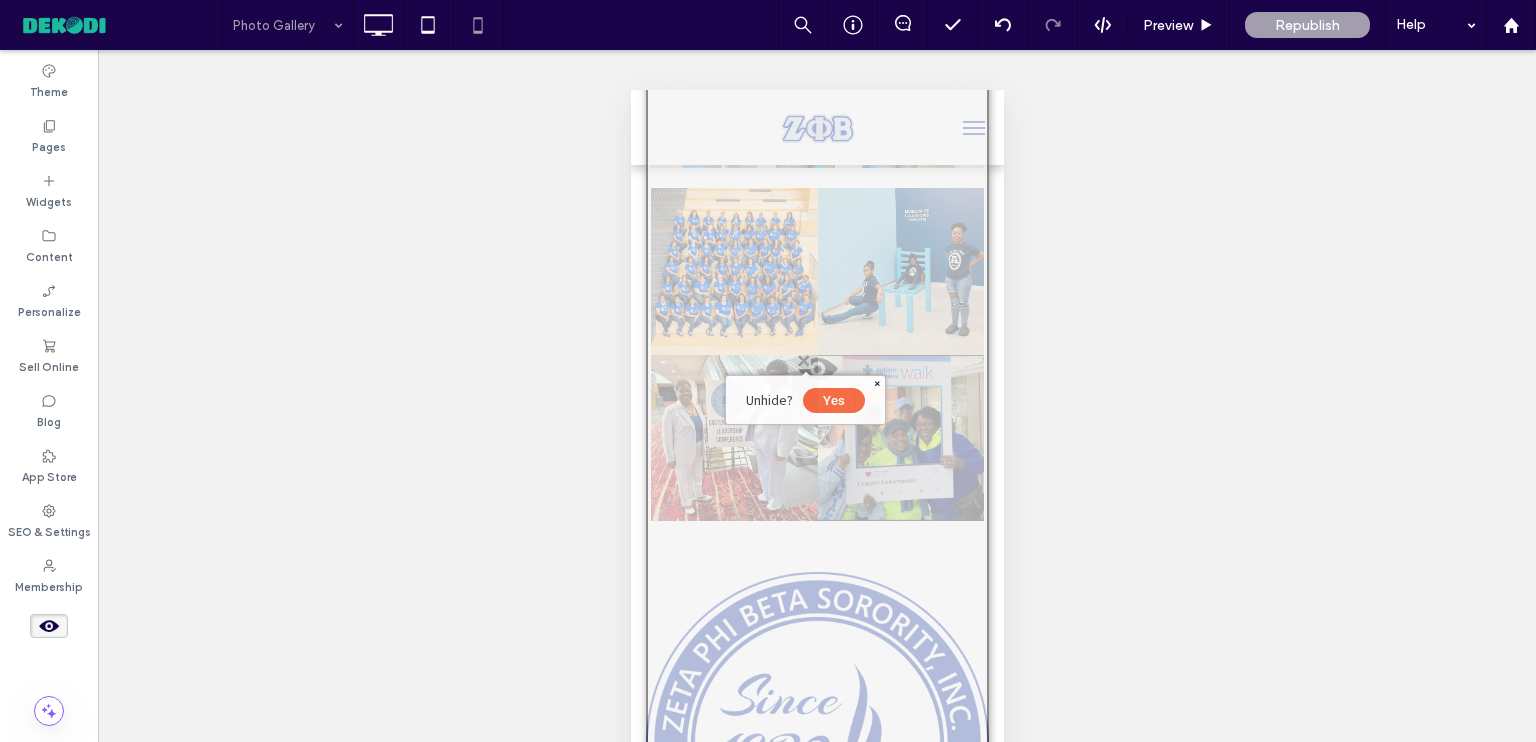 click on "Yes" at bounding box center (833, 400) 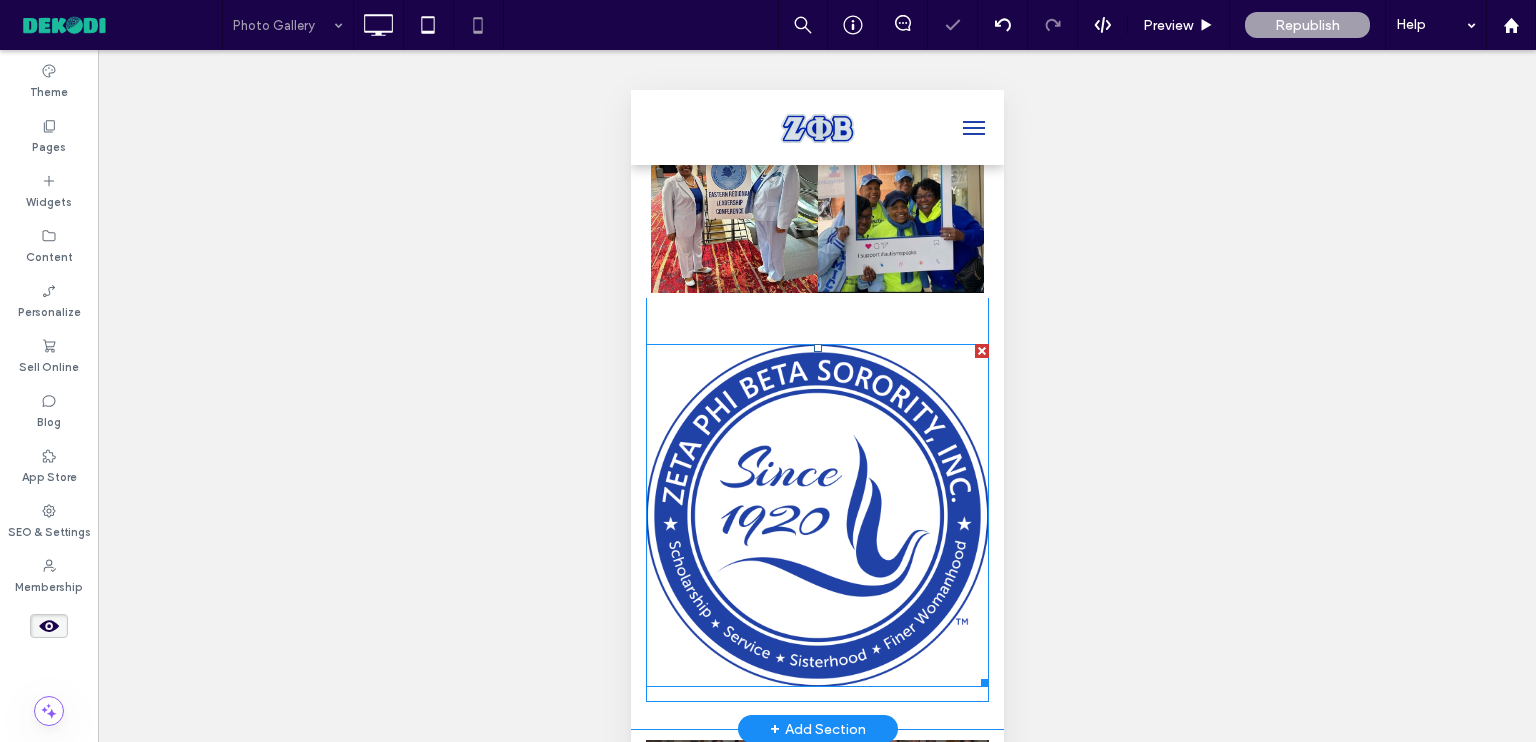 scroll, scrollTop: 2792, scrollLeft: 0, axis: vertical 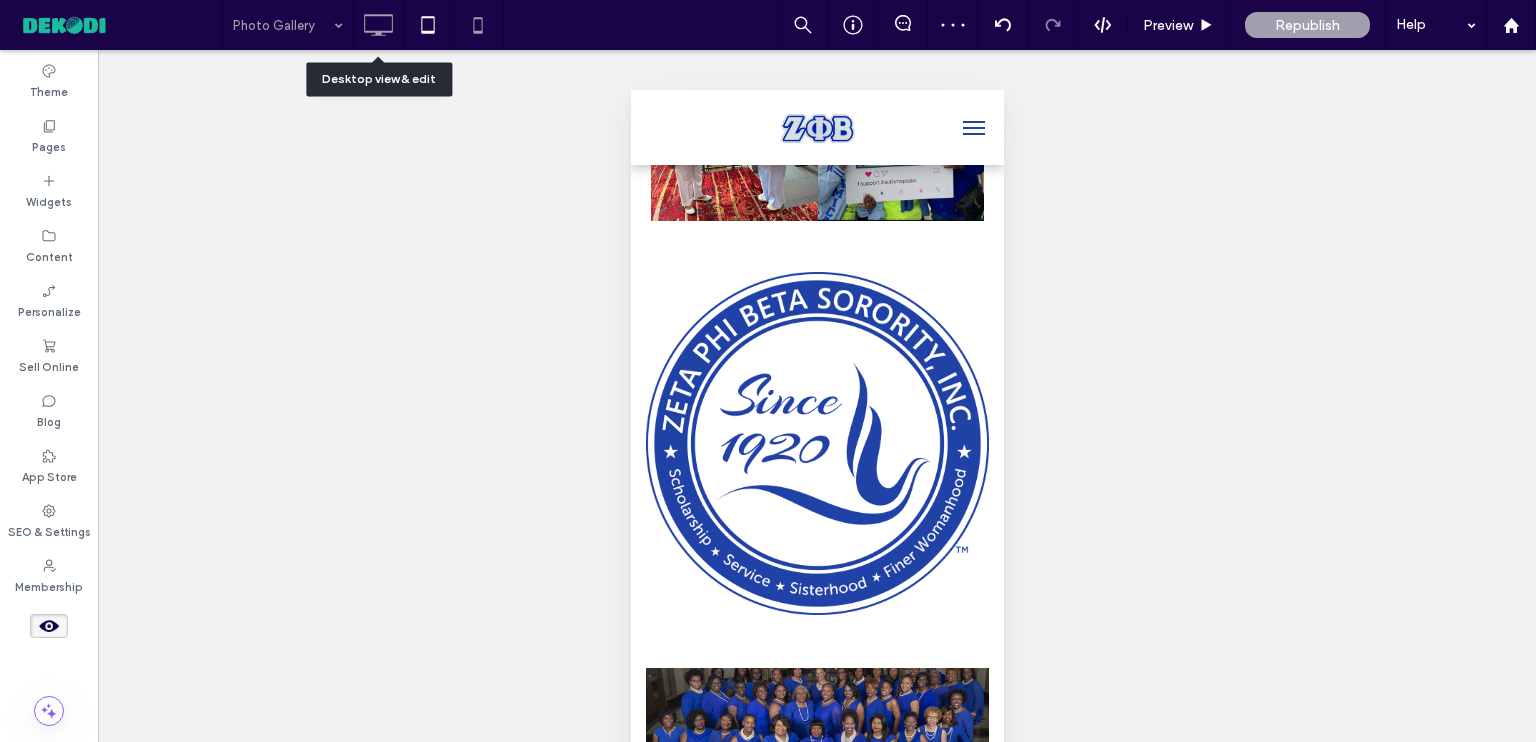 click 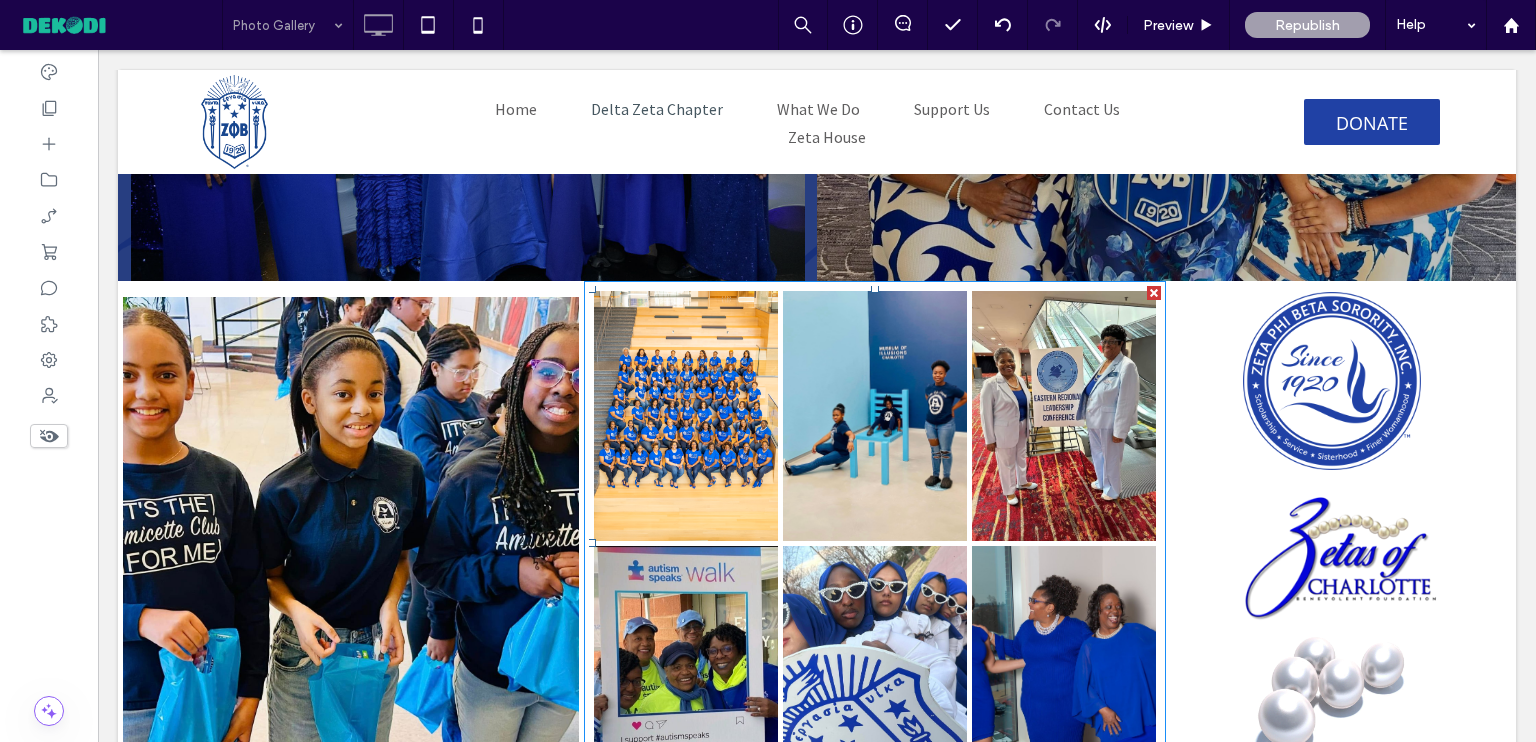 scroll, scrollTop: 1400, scrollLeft: 0, axis: vertical 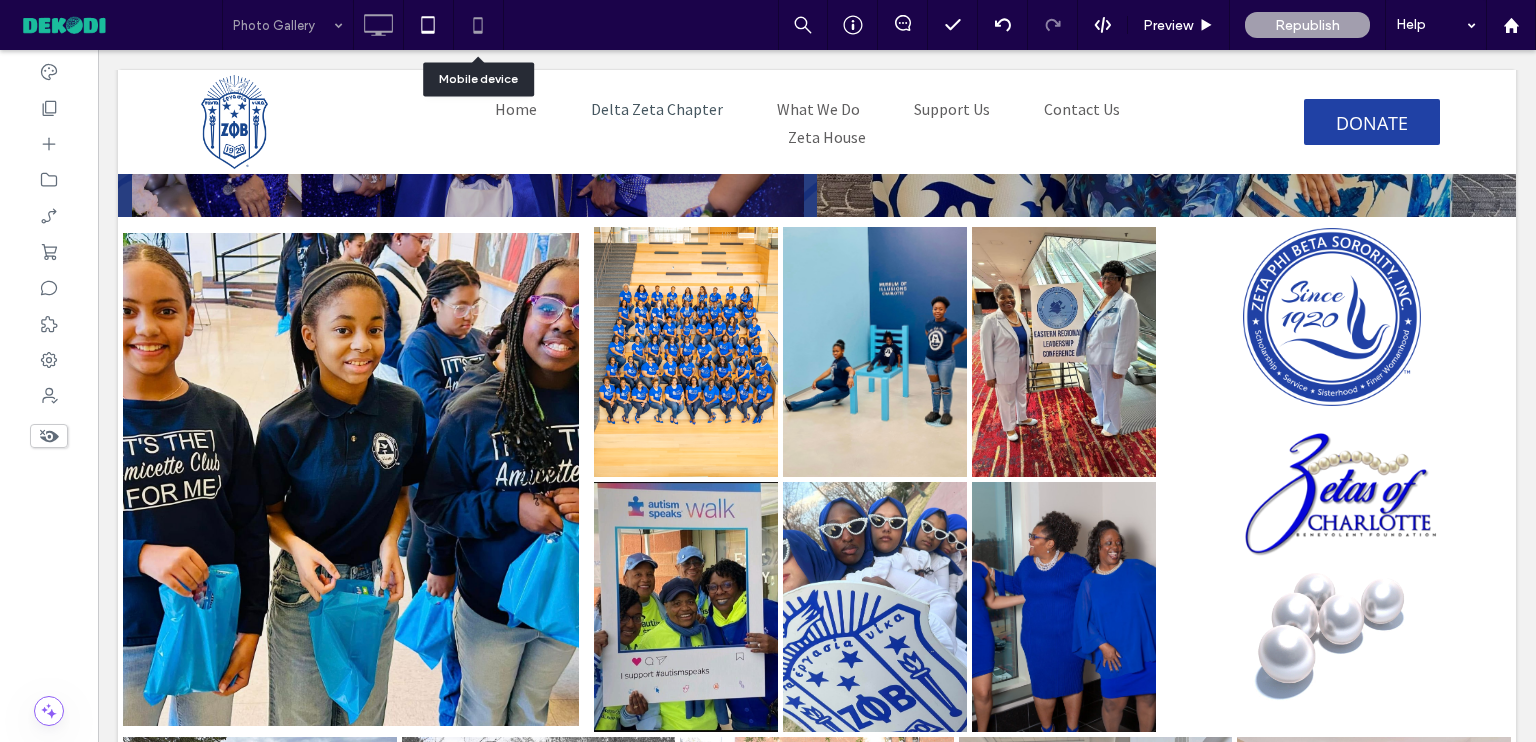 click 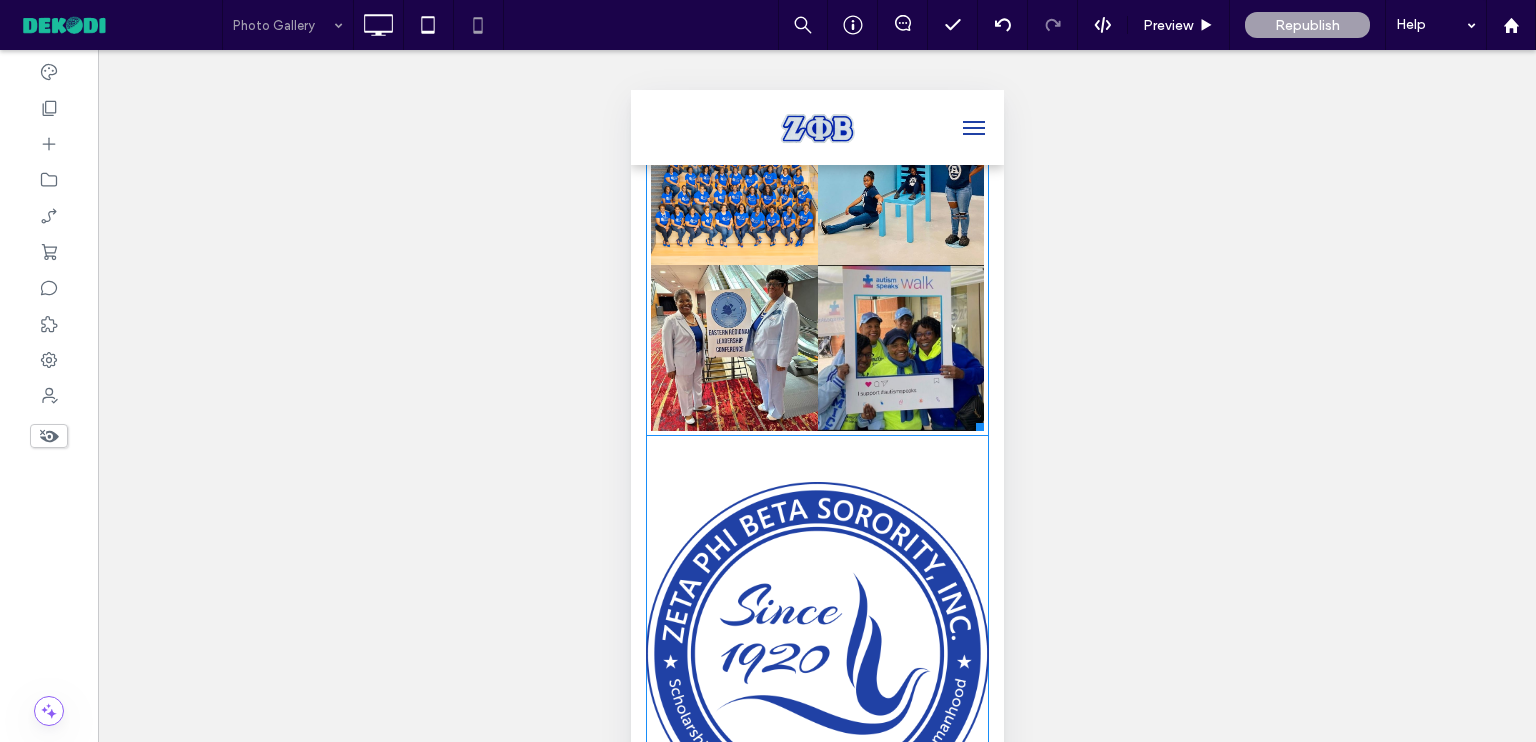 scroll, scrollTop: 2500, scrollLeft: 0, axis: vertical 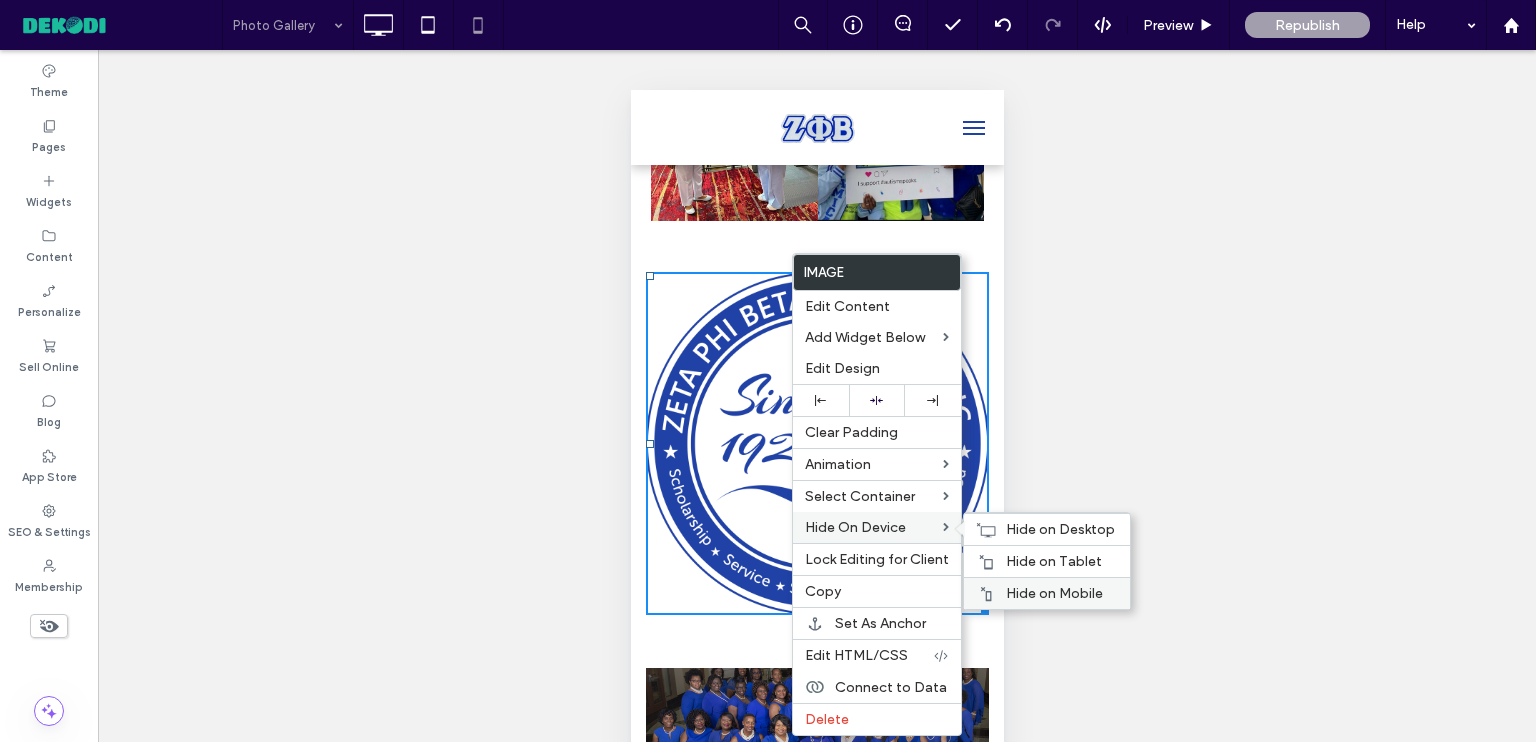 click on "Hide on Mobile" at bounding box center (1054, 593) 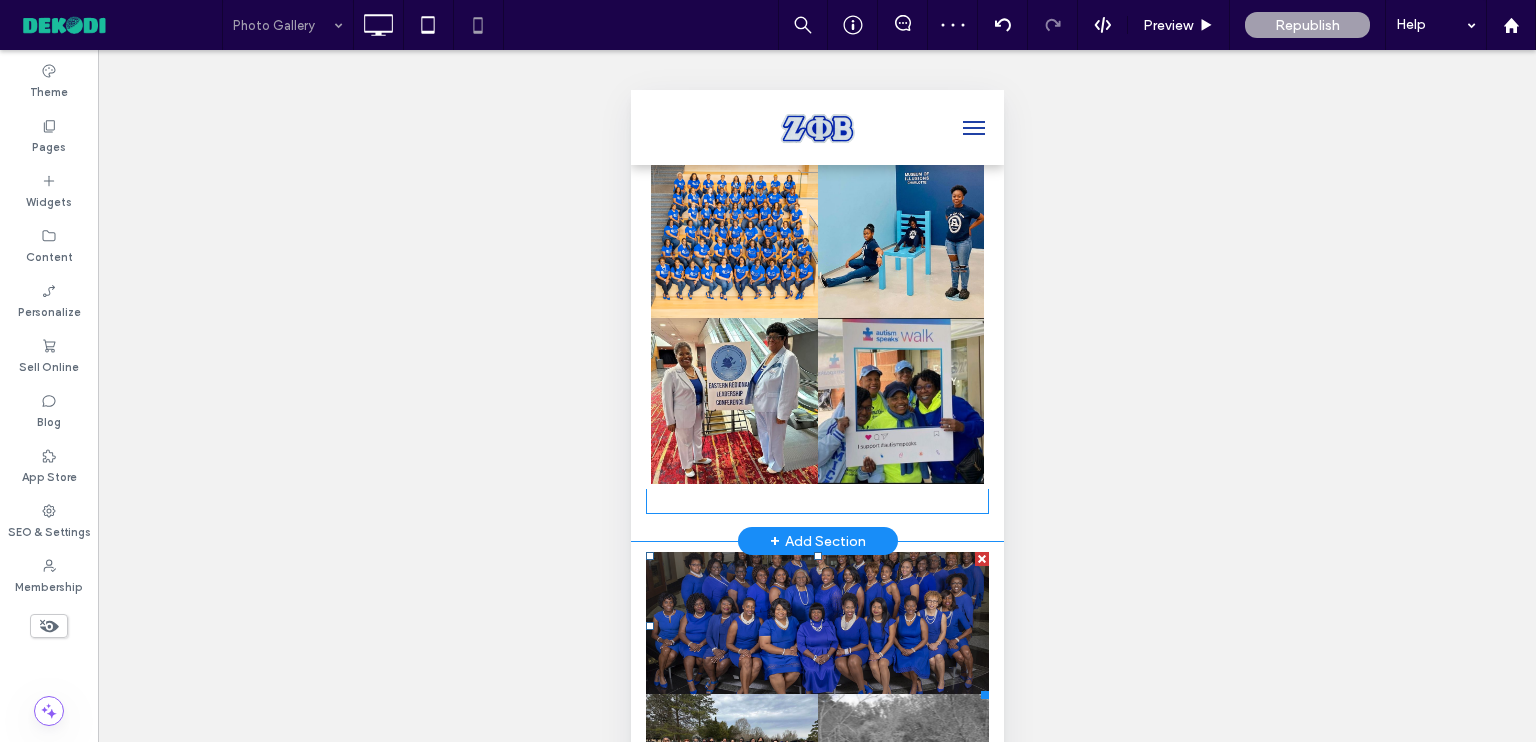 scroll, scrollTop: 2200, scrollLeft: 0, axis: vertical 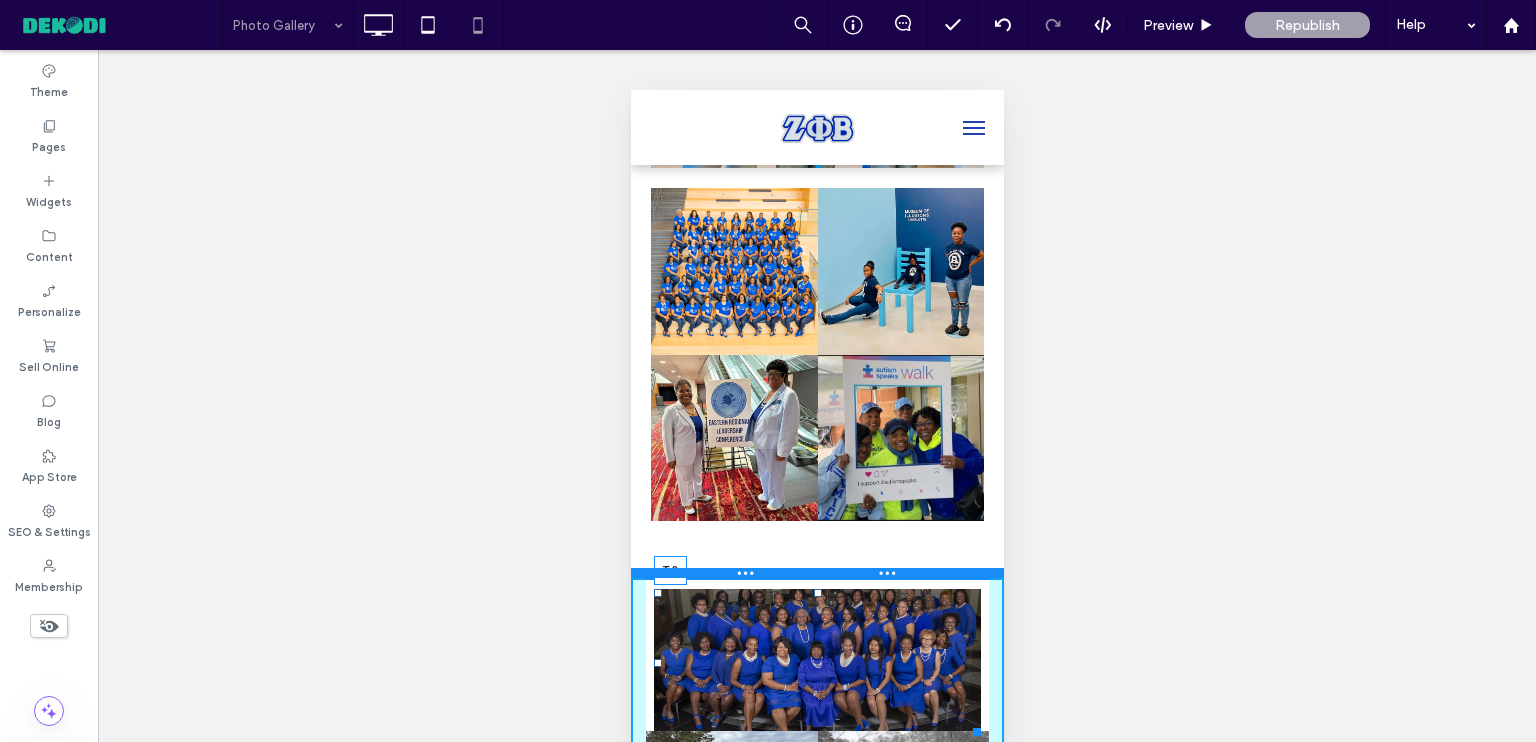 drag, startPoint x: 812, startPoint y: 577, endPoint x: 1445, endPoint y: 617, distance: 634.2626 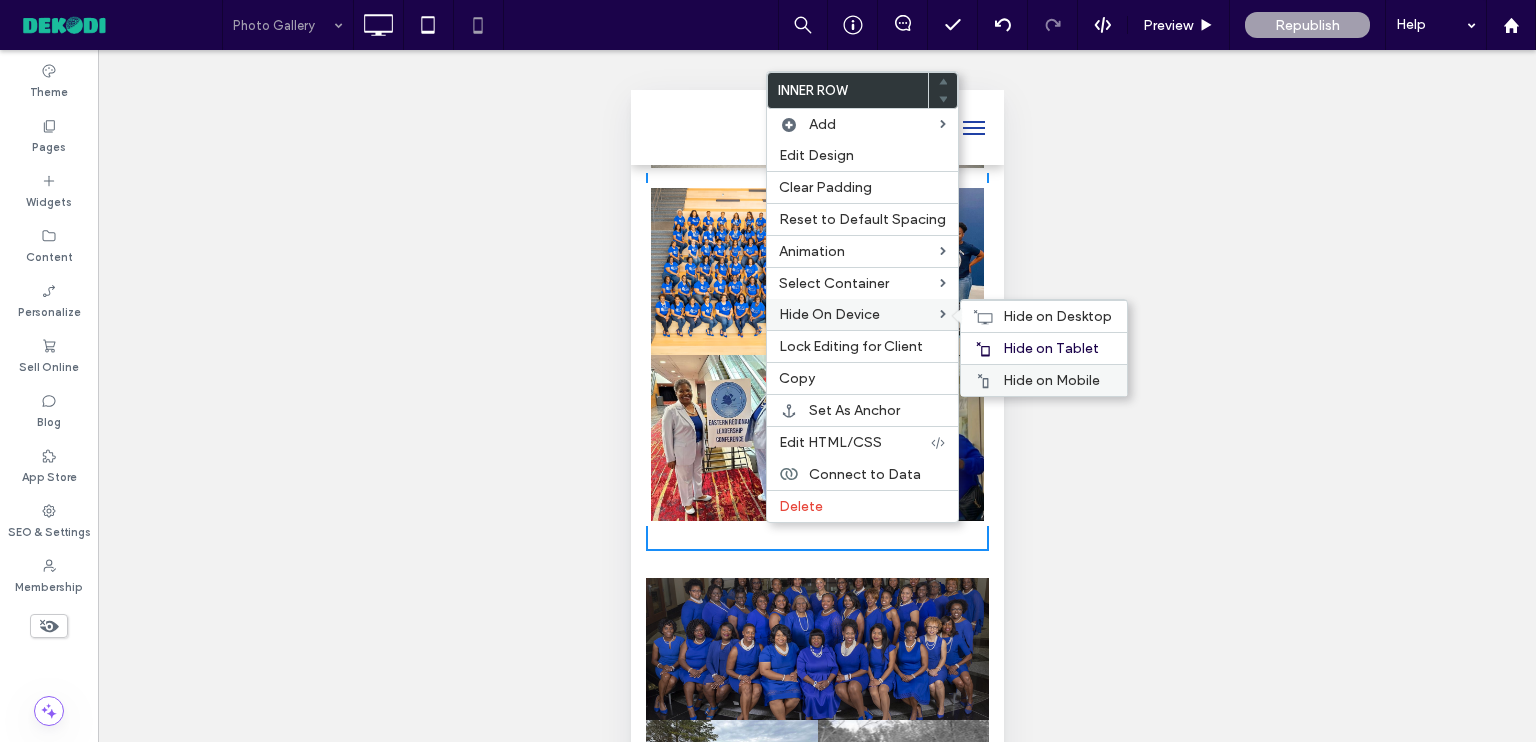 click on "Hide on Mobile" at bounding box center [1051, 380] 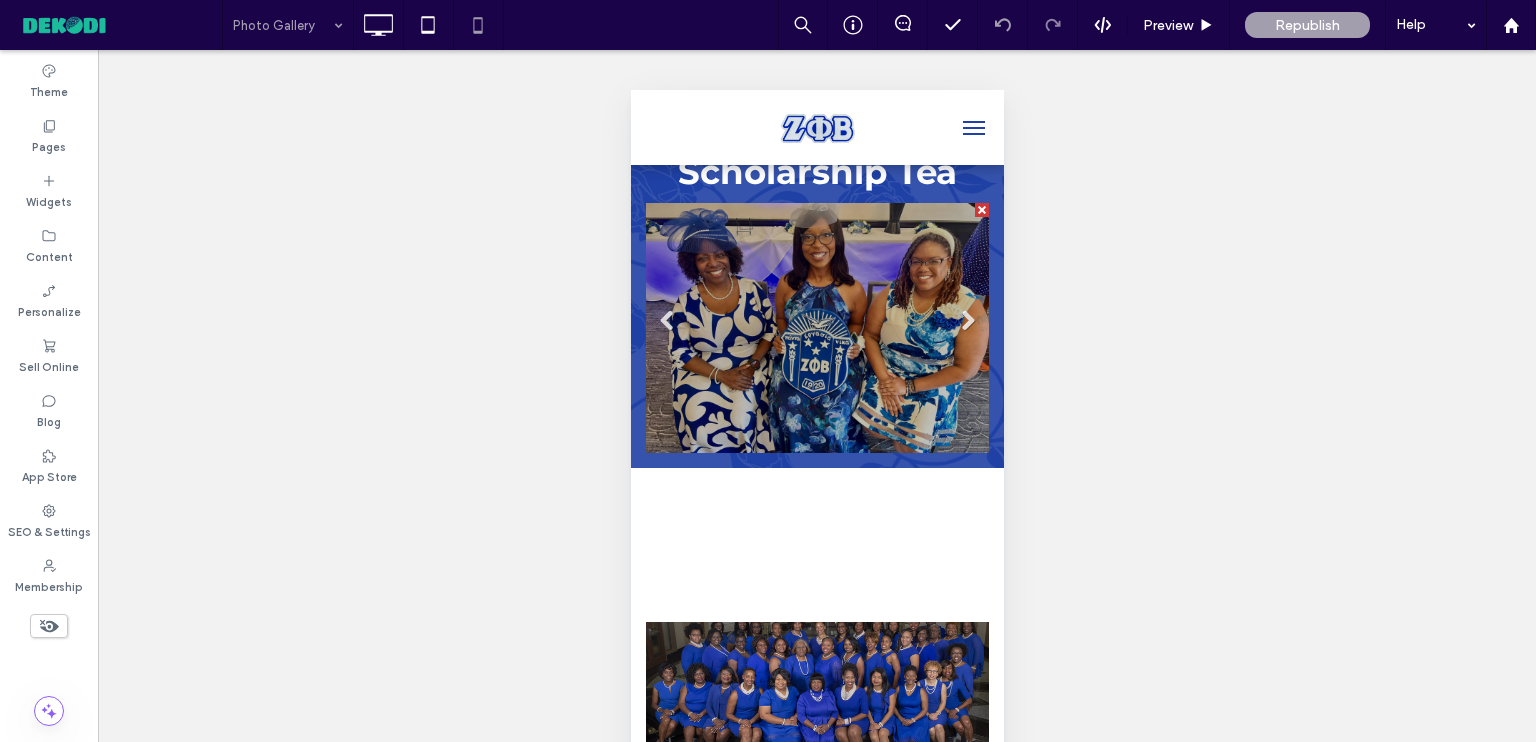scroll, scrollTop: 1600, scrollLeft: 0, axis: vertical 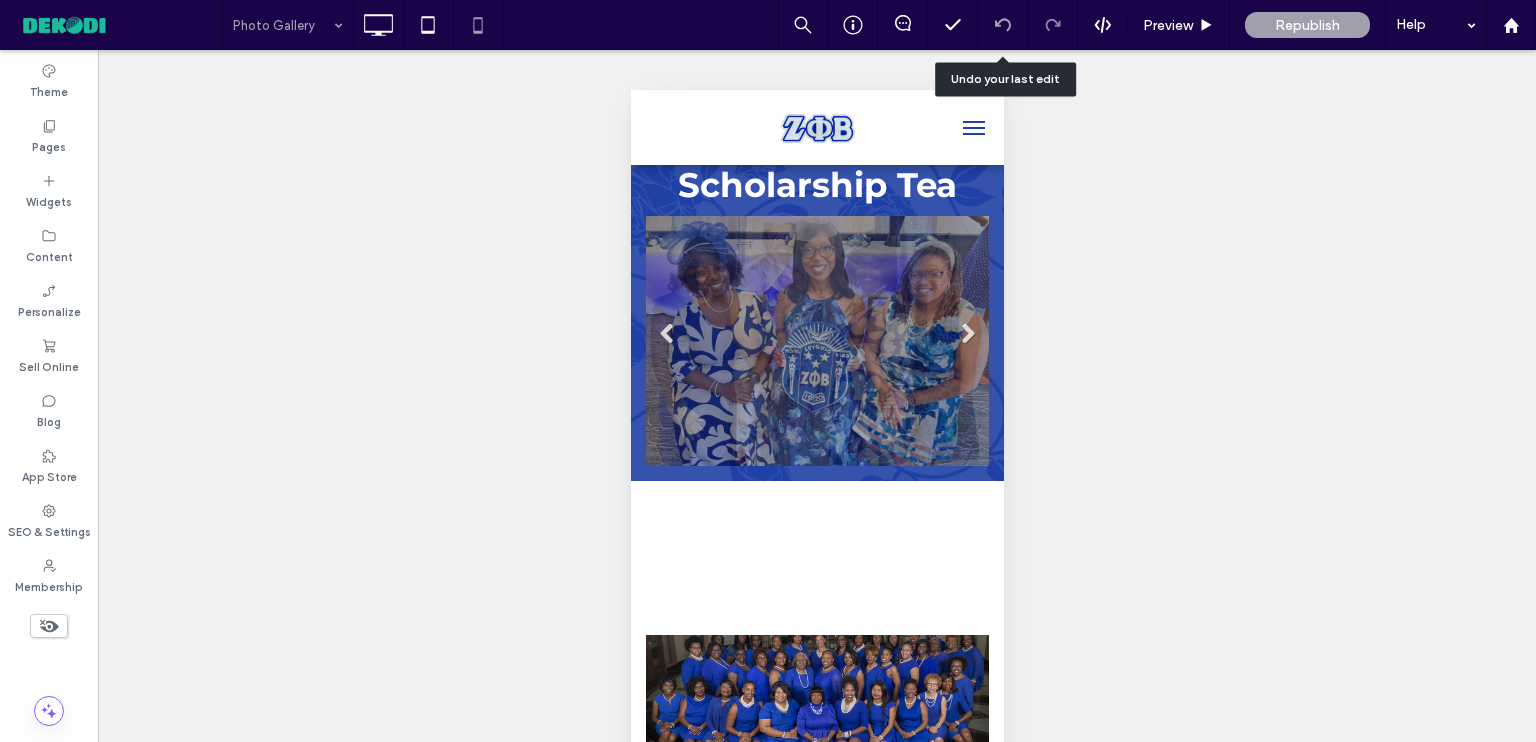 click 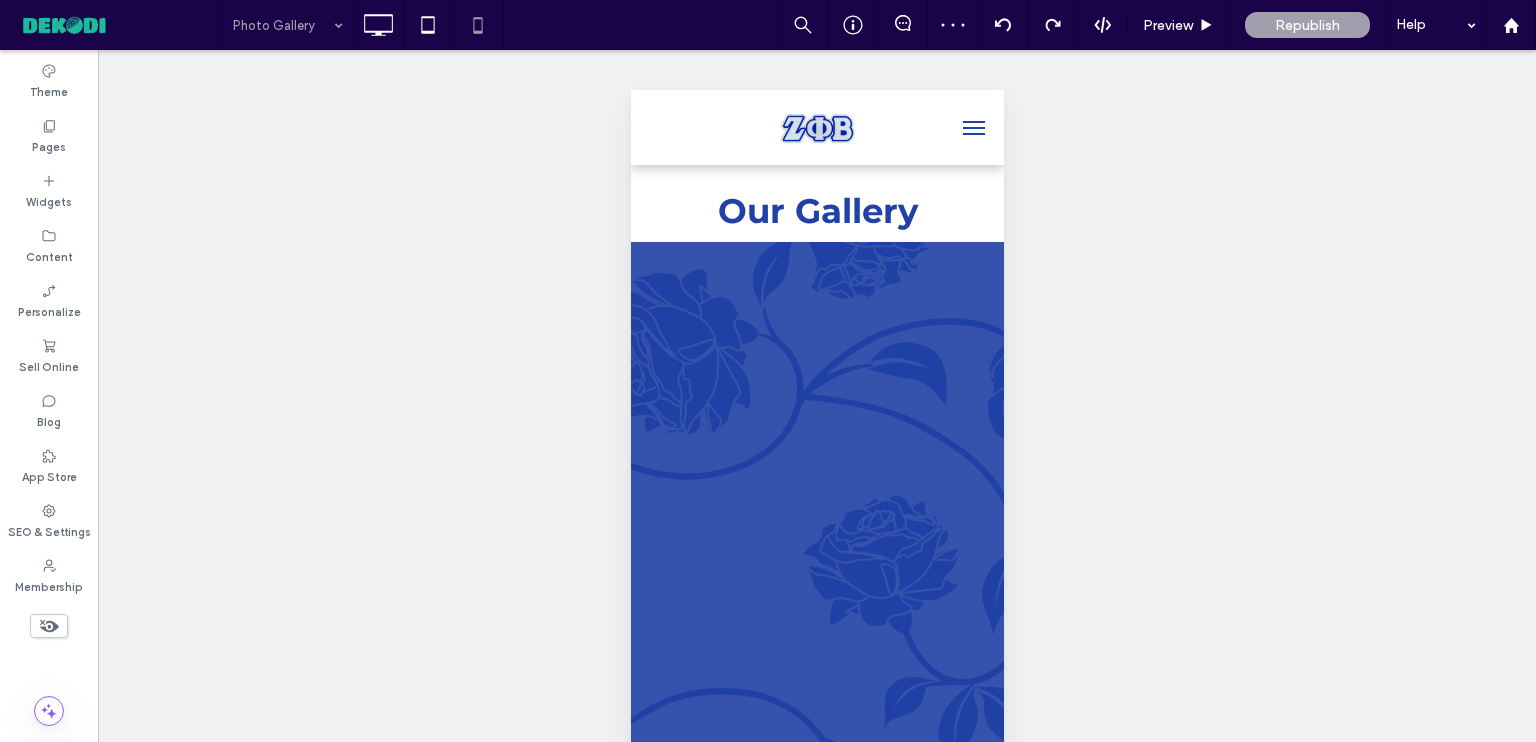 scroll, scrollTop: 2200, scrollLeft: 0, axis: vertical 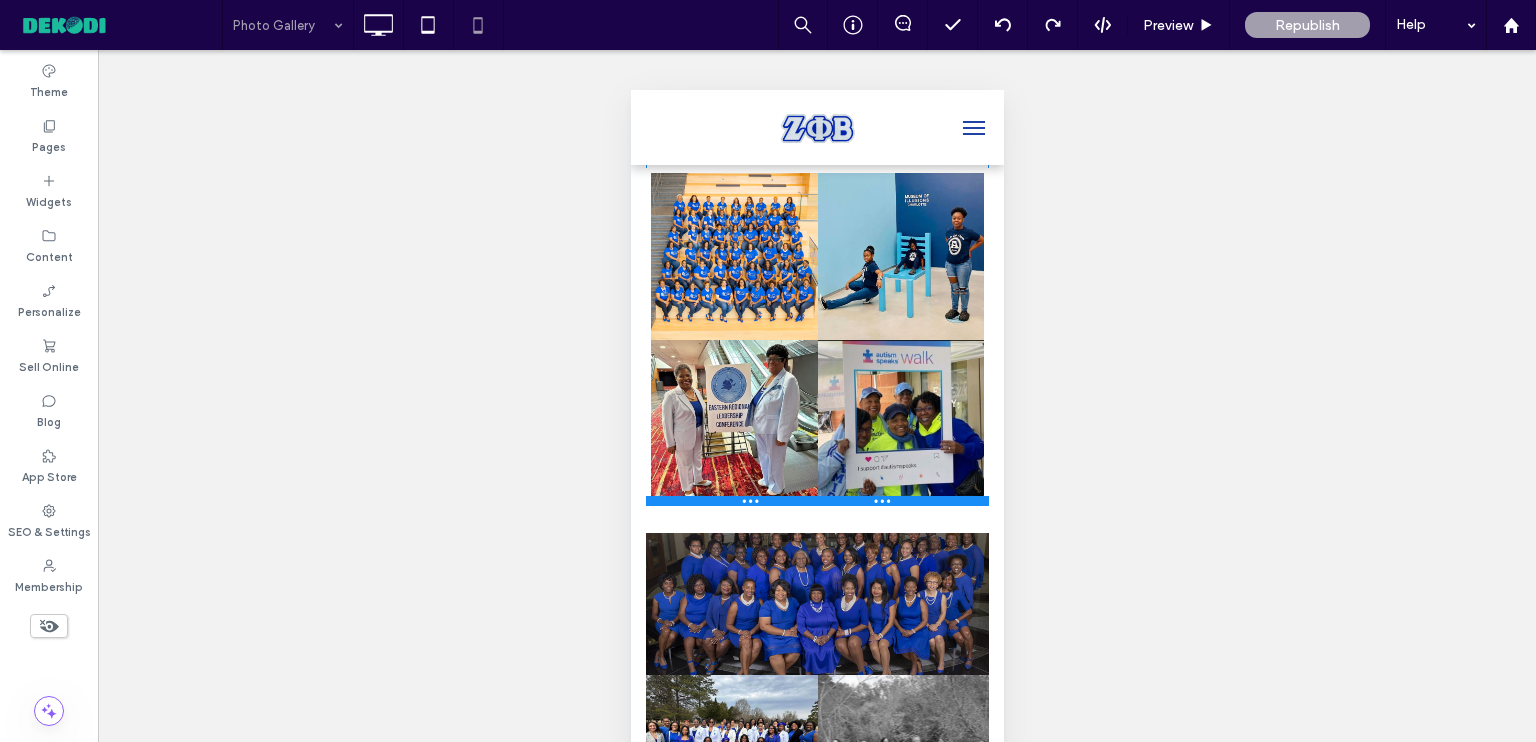 drag, startPoint x: 787, startPoint y: 527, endPoint x: 1425, endPoint y: 537, distance: 638.07837 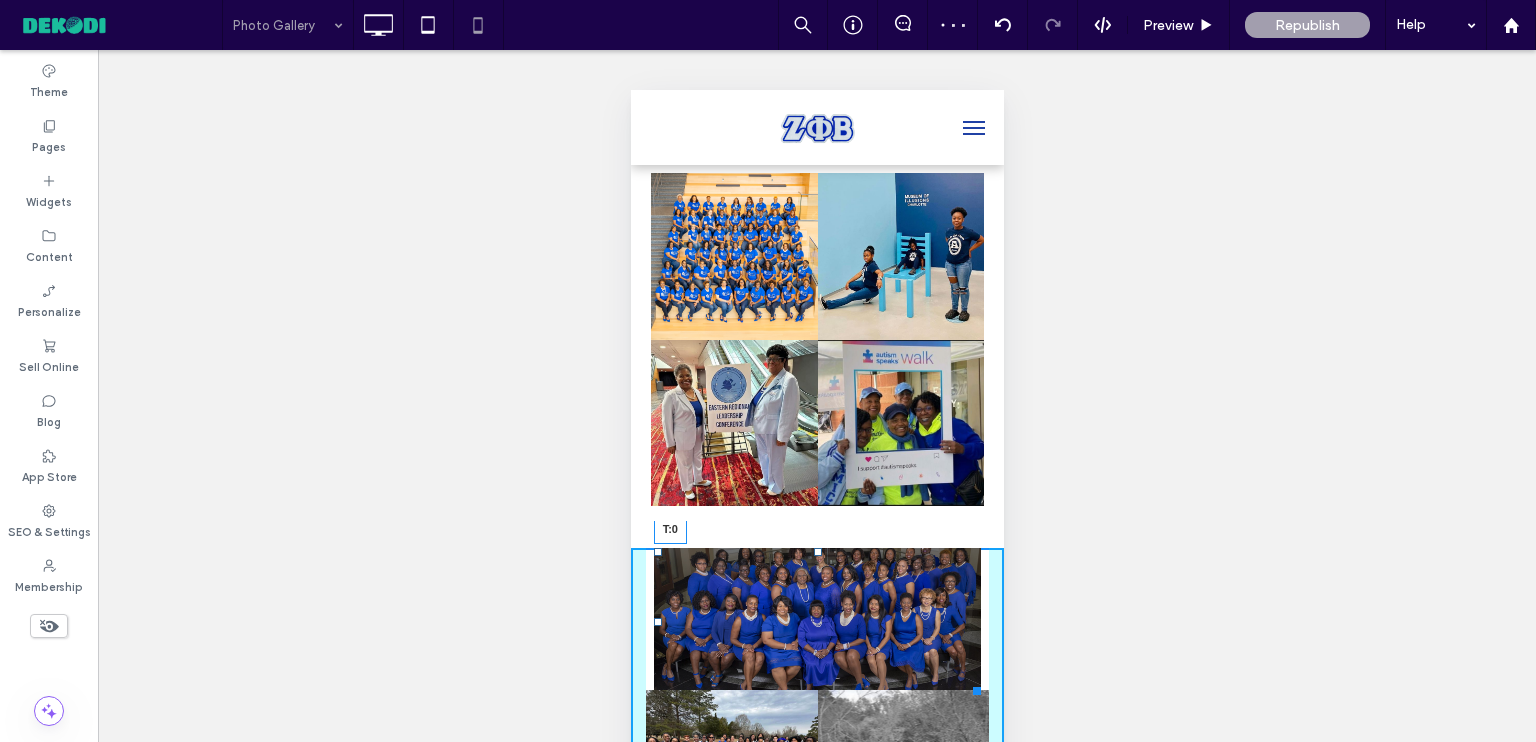 drag, startPoint x: 811, startPoint y: 531, endPoint x: 812, endPoint y: 500, distance: 31.016125 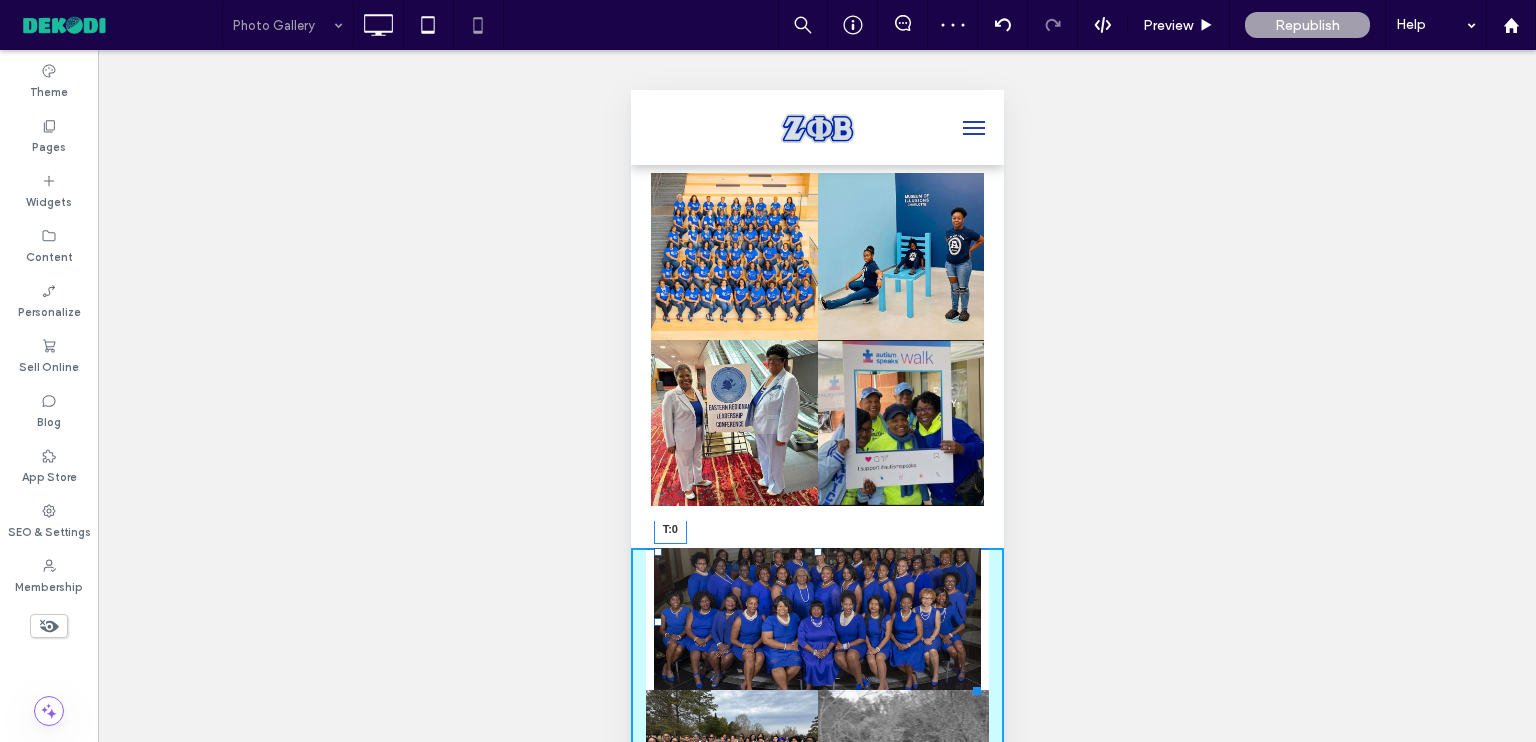 click on "Click To Paste
Row
Our Gallery Click To Paste
Row
Click To Paste
Row
Click To Paste
Click To Paste
Click To Paste
Row
90th Gala
Slide title
Write your caption here
90th Gala
Slide title
Write your caption here
Button
Slide title
Write your caption here
Button
Slide title
Write your caption here
Button
Slide title
Write your caption here
Button
Slide title
Write your caption here
Button
Slide title
Write your caption here
Button" at bounding box center (816, 8424) 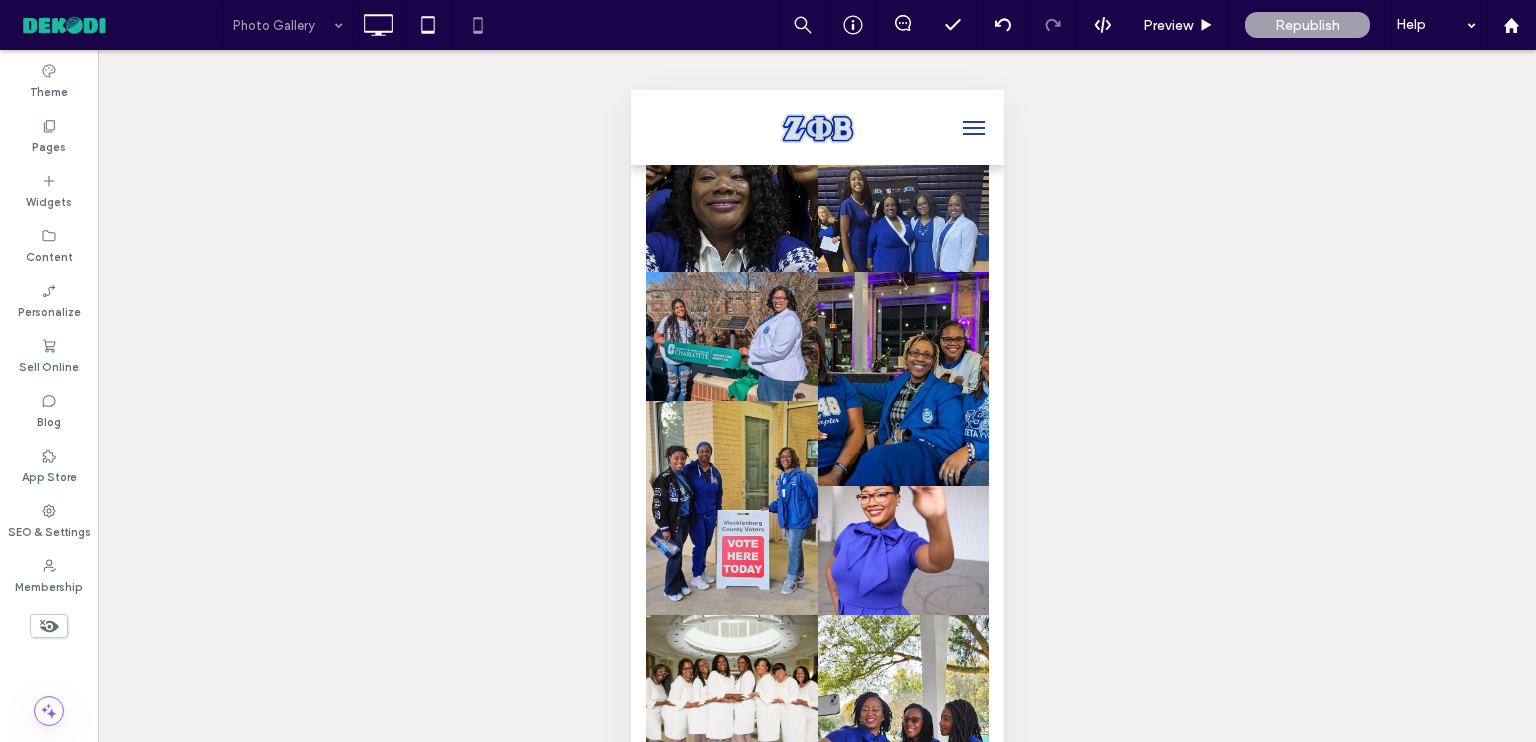 scroll, scrollTop: 9100, scrollLeft: 0, axis: vertical 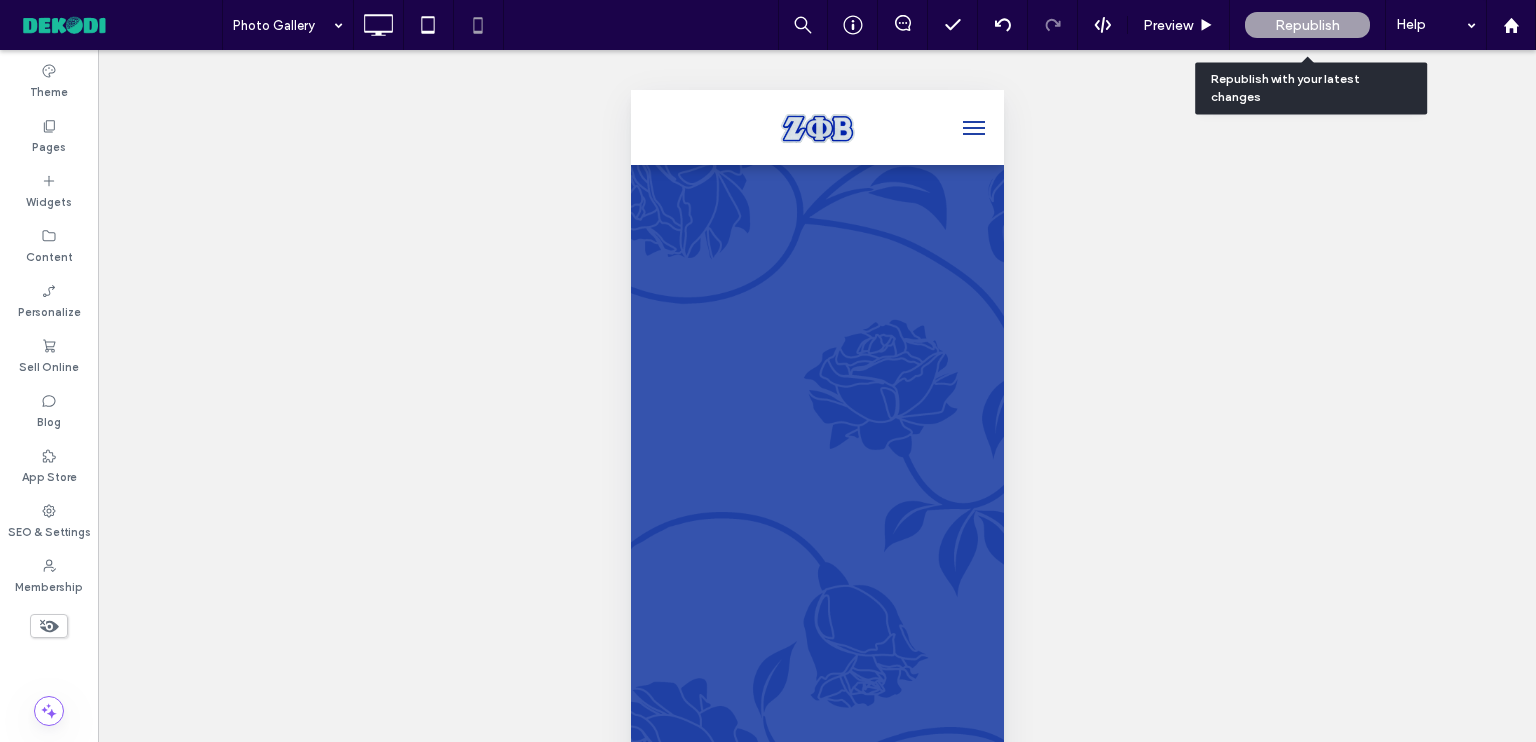 click on "Republish" at bounding box center (1307, 25) 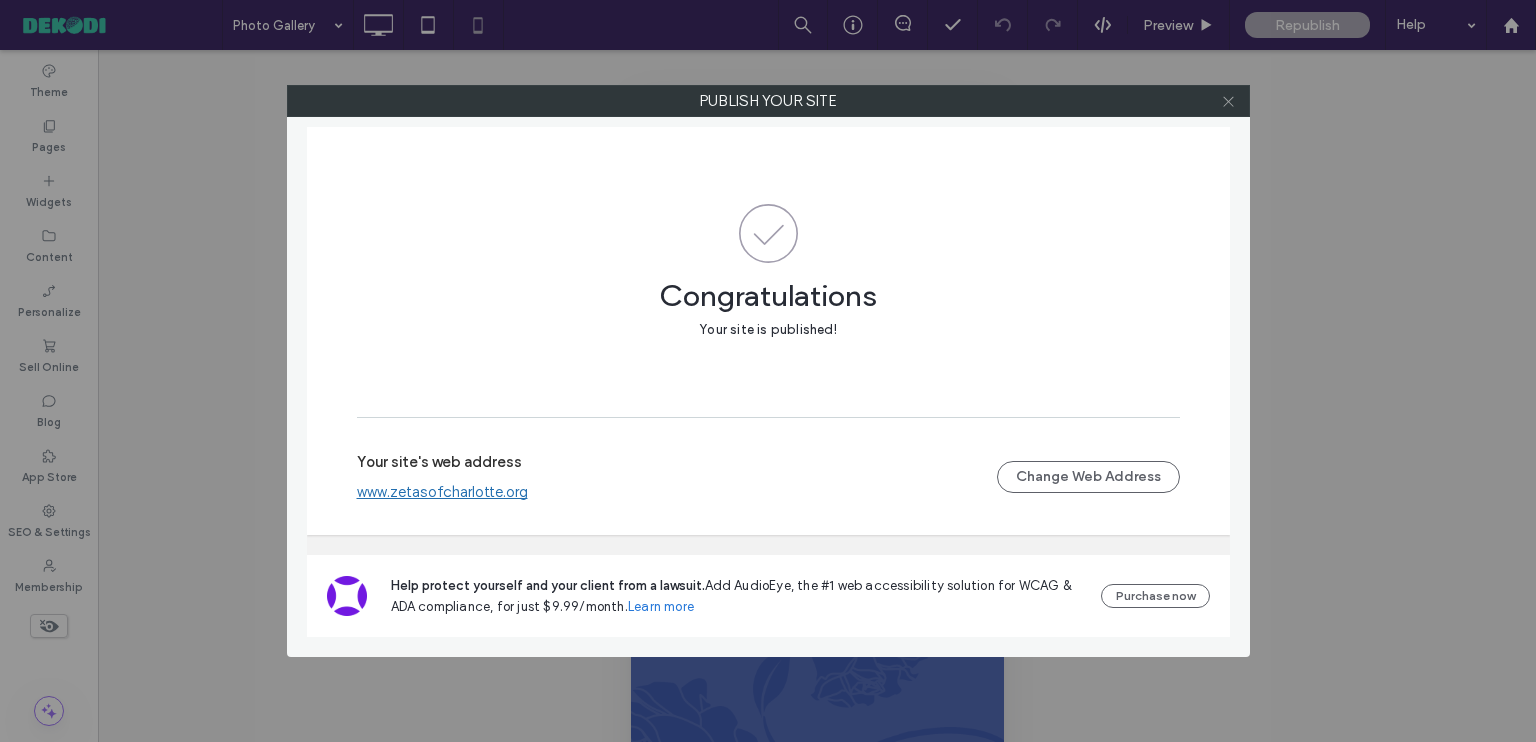 click 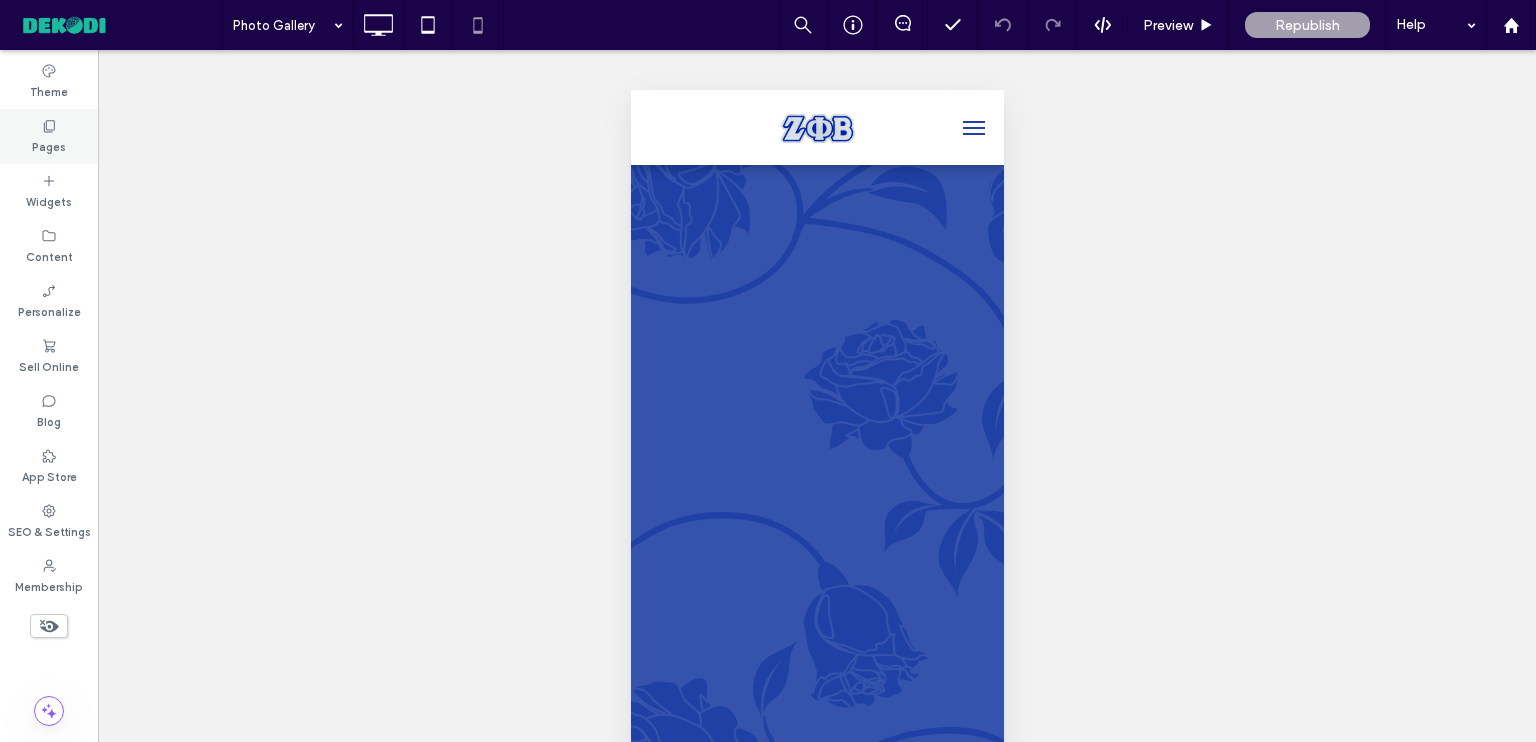 click 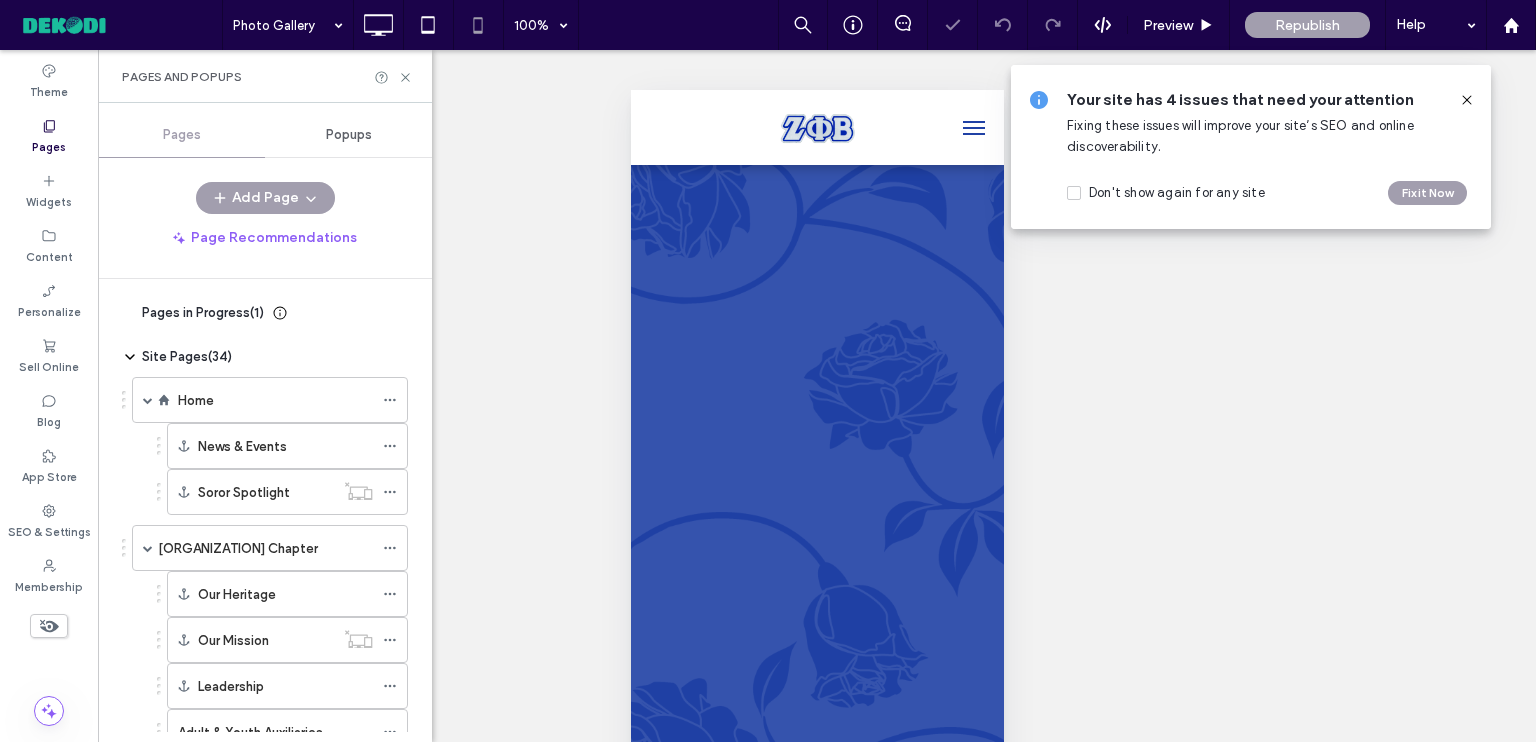 click 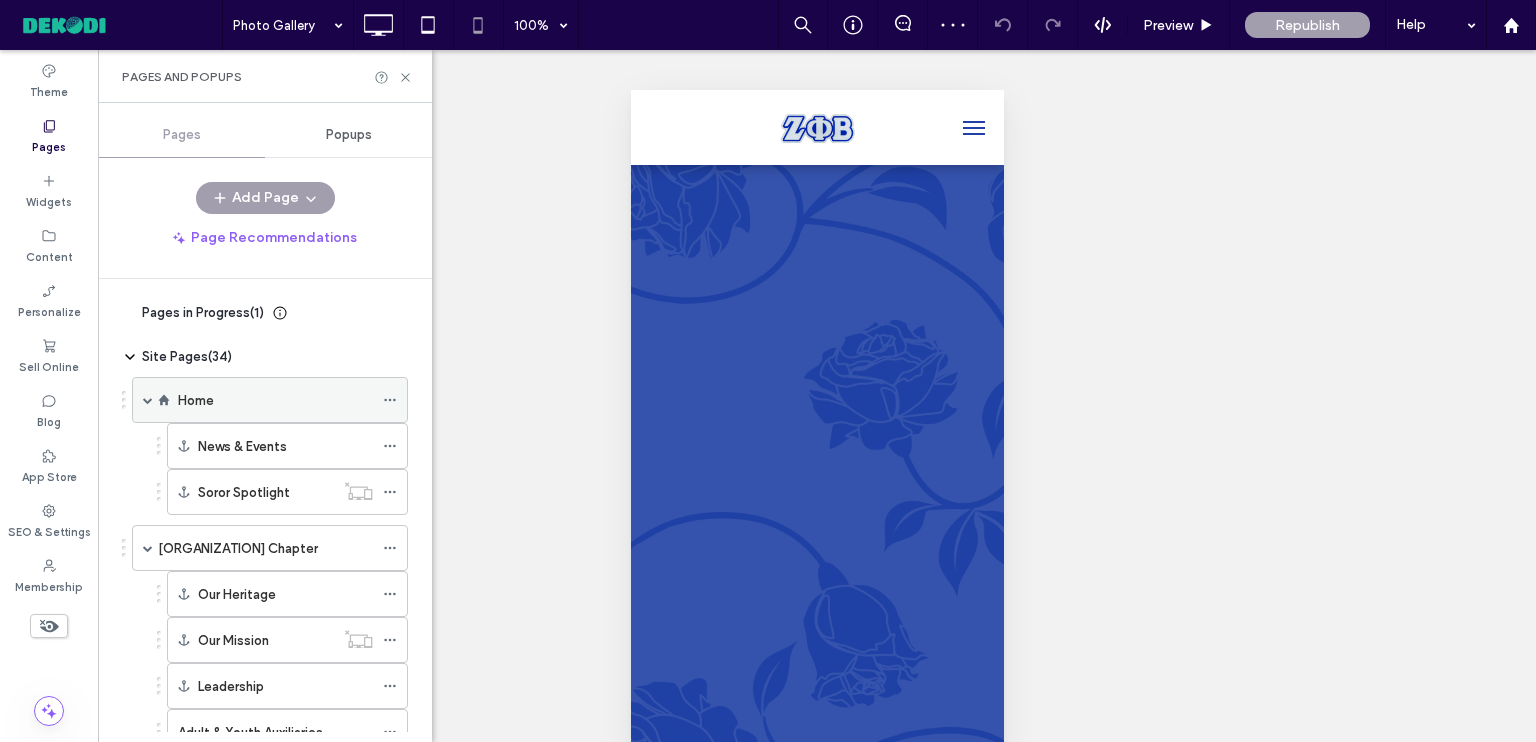 click on "Home" at bounding box center (275, 400) 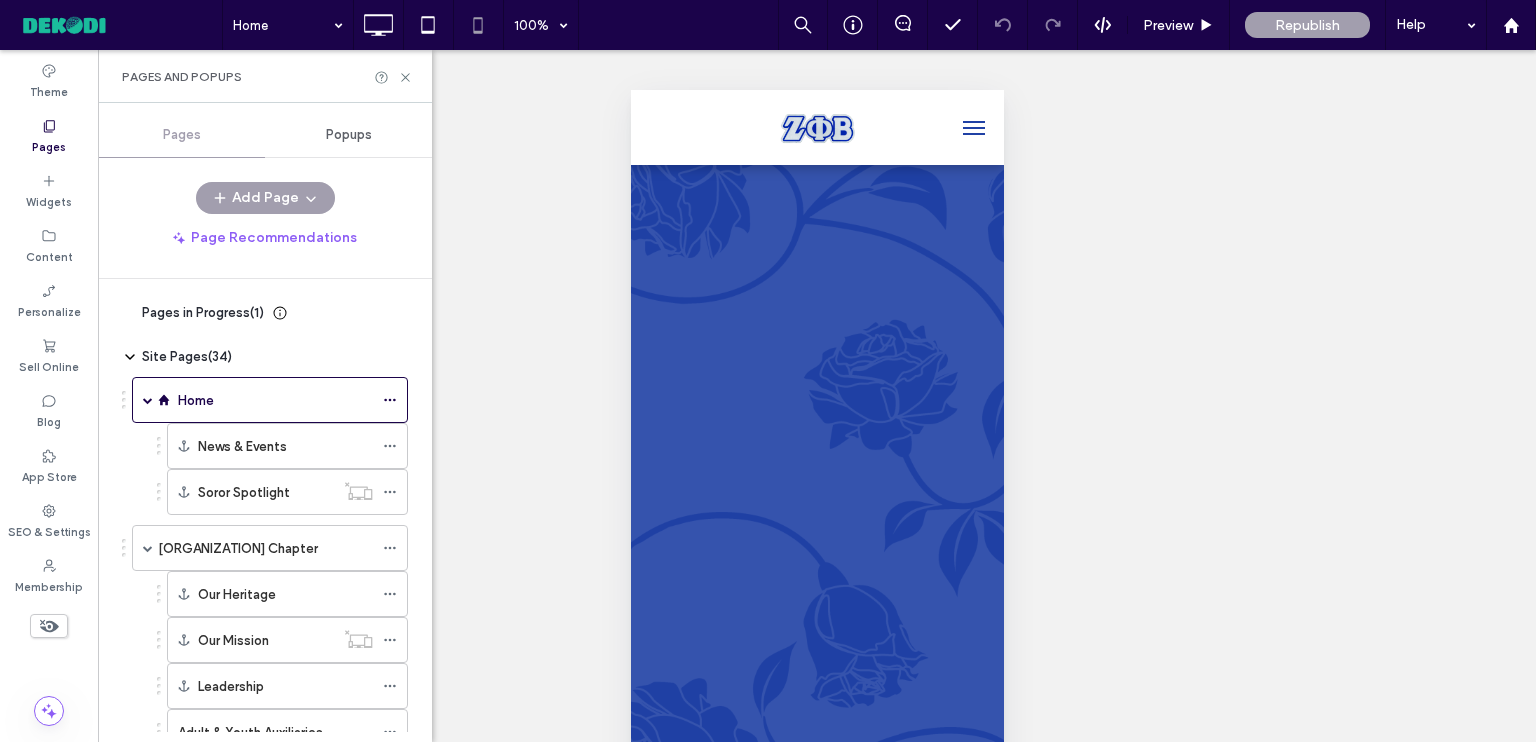 click at bounding box center (768, 371) 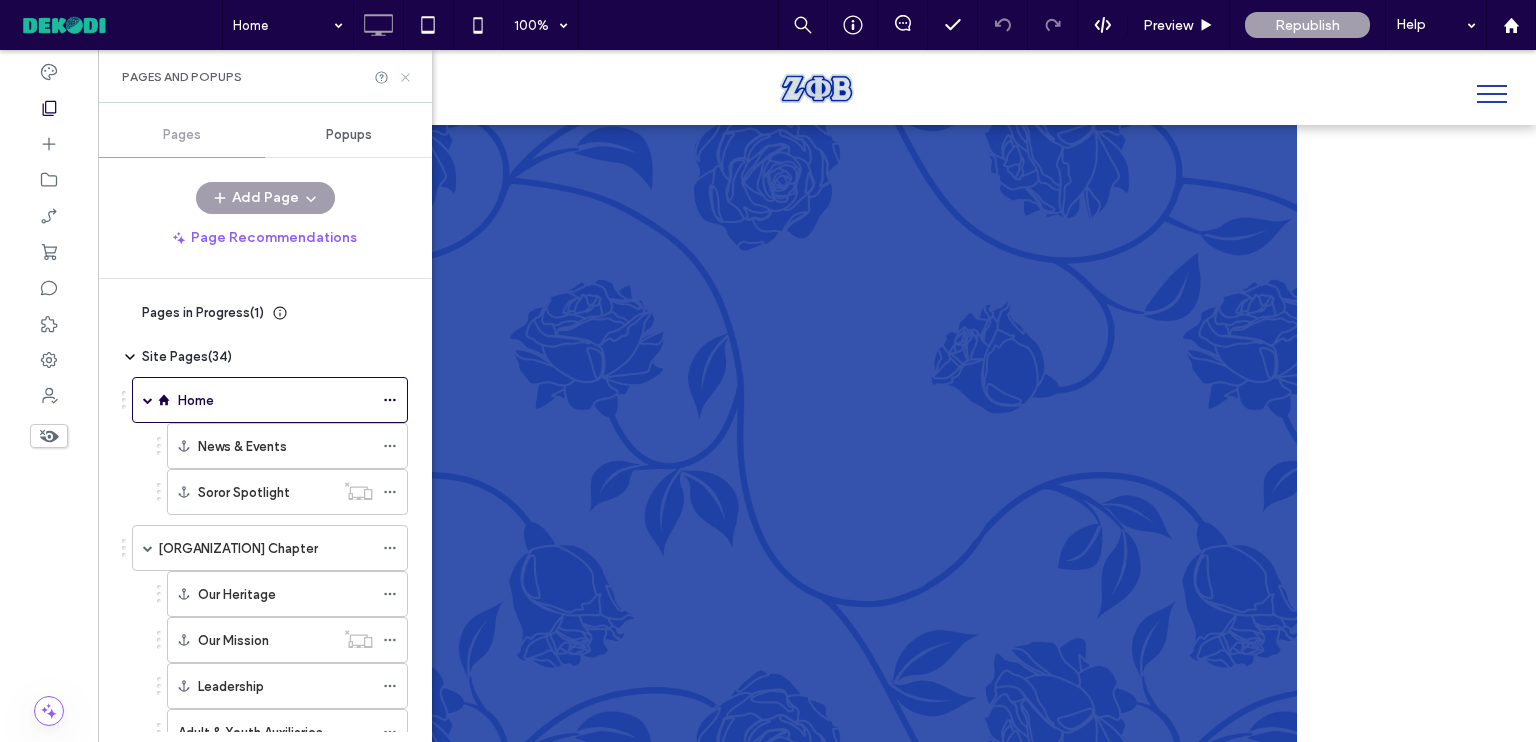 click 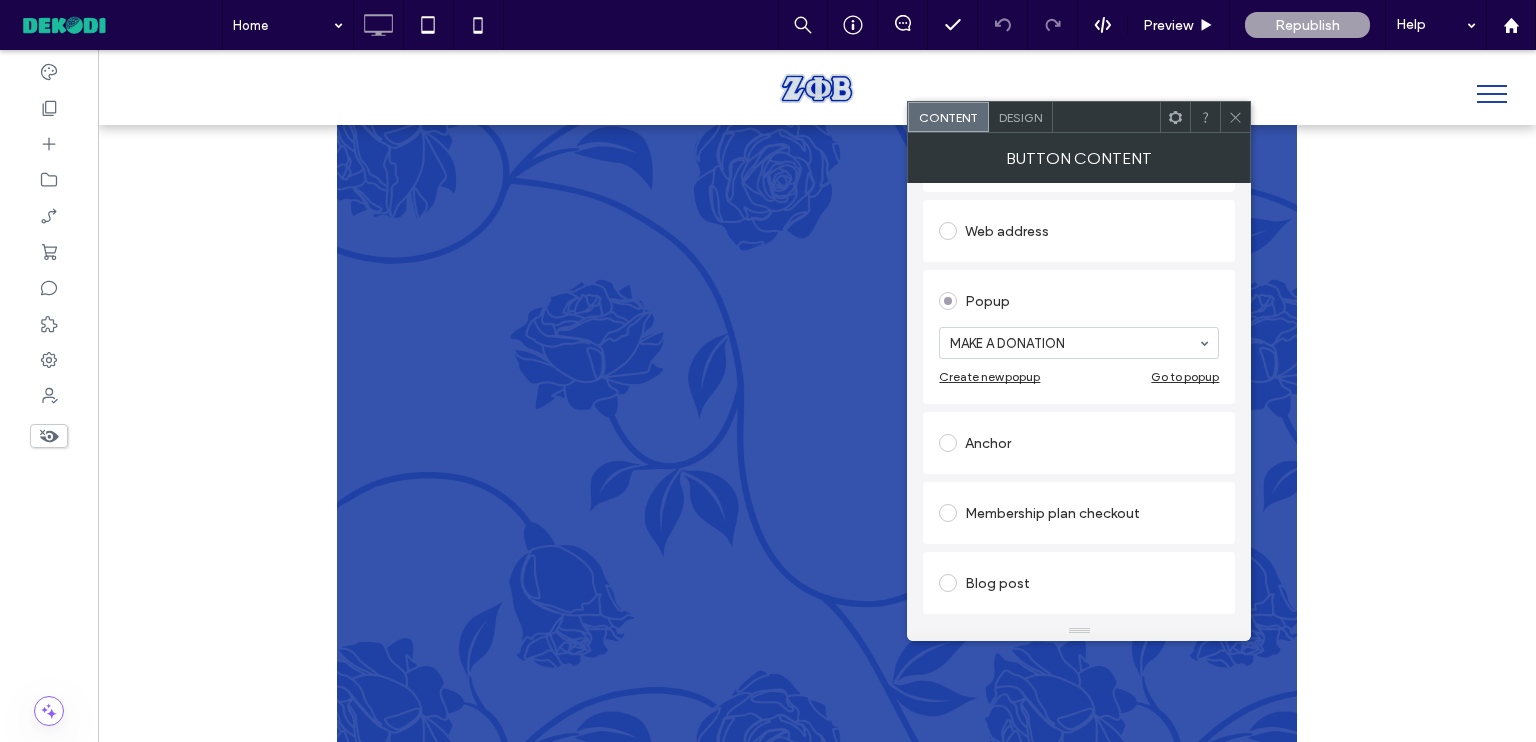 scroll, scrollTop: 300, scrollLeft: 0, axis: vertical 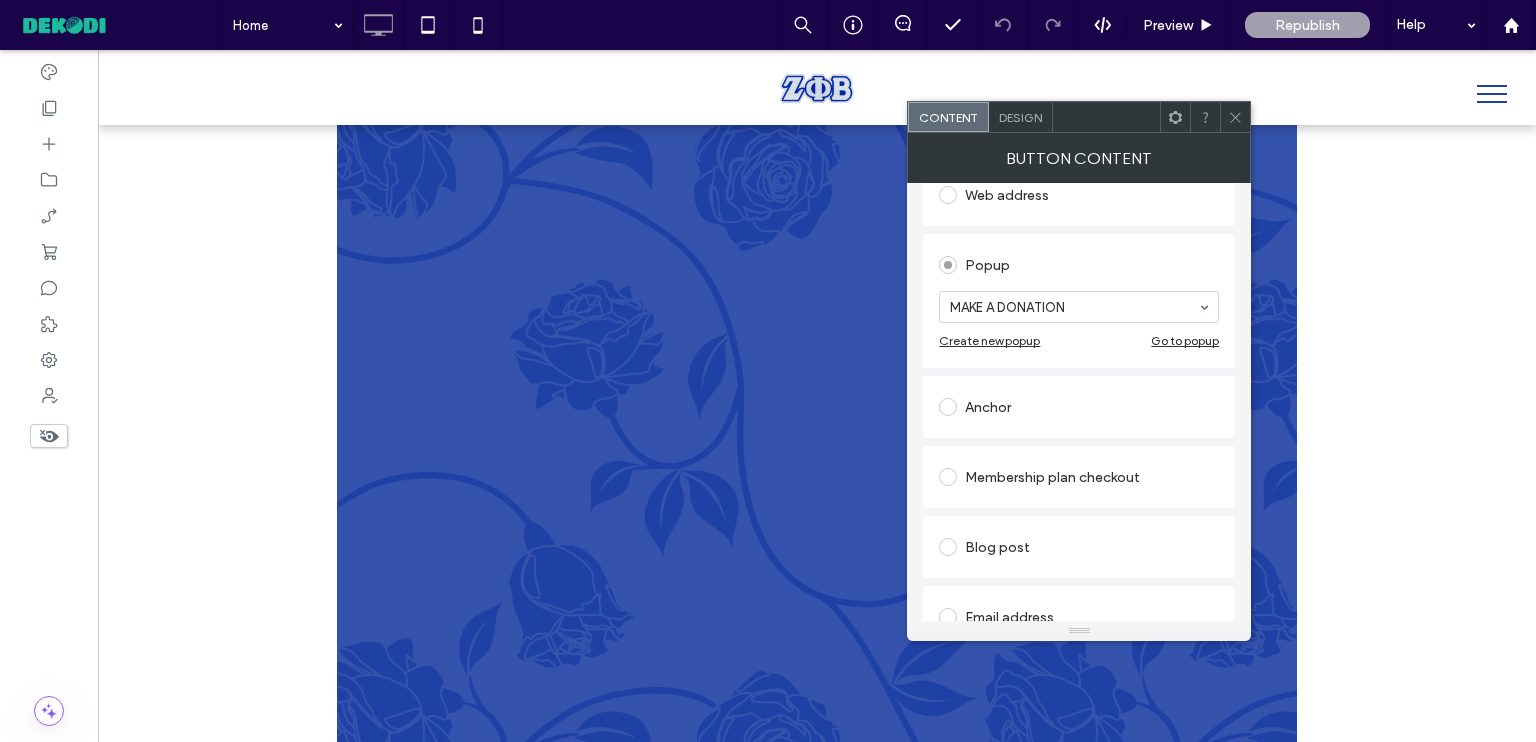 click on "Go to popup" at bounding box center (1185, 340) 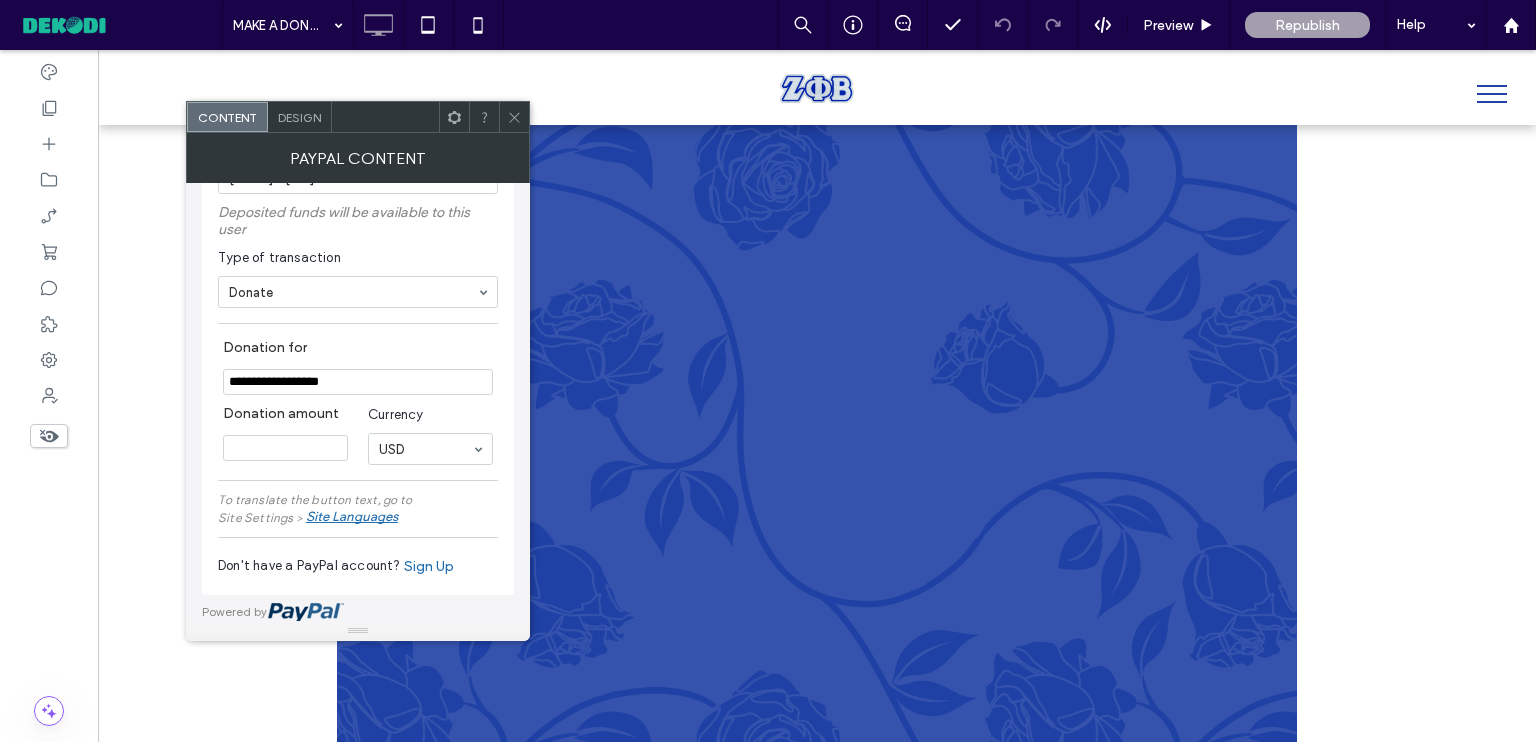scroll, scrollTop: 0, scrollLeft: 0, axis: both 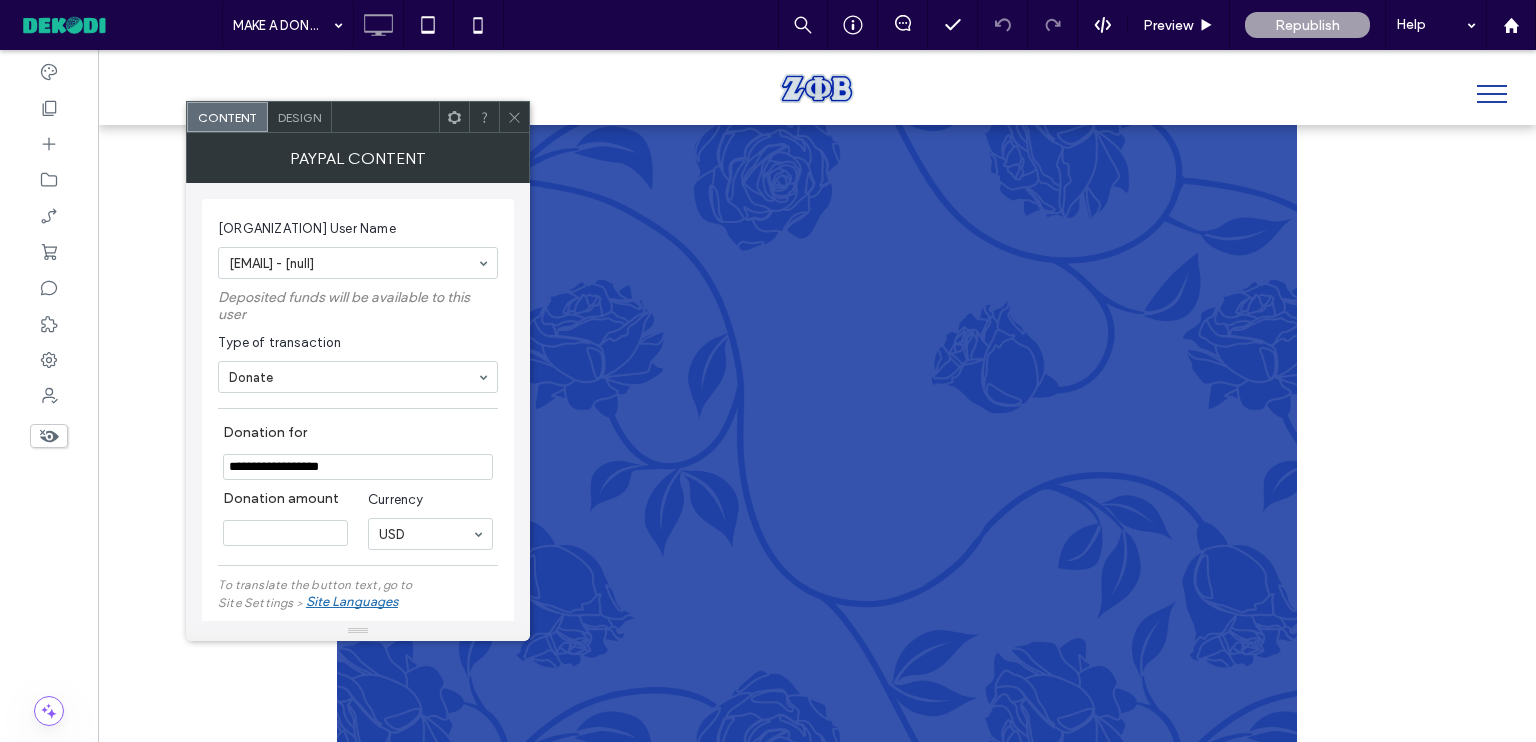 click on "internet@zetasofcharlotte.org - [null]" at bounding box center [358, 263] 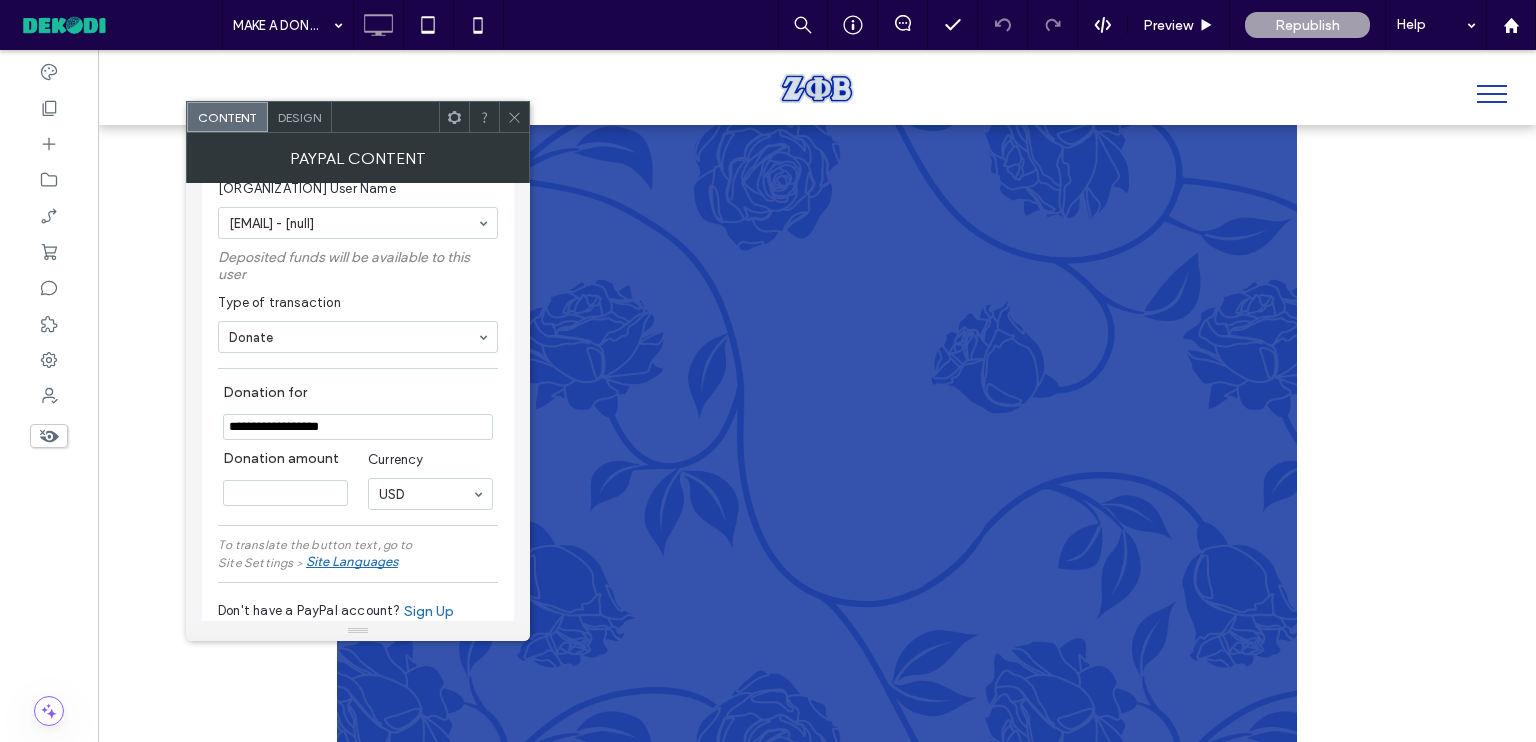 scroll, scrollTop: 0, scrollLeft: 0, axis: both 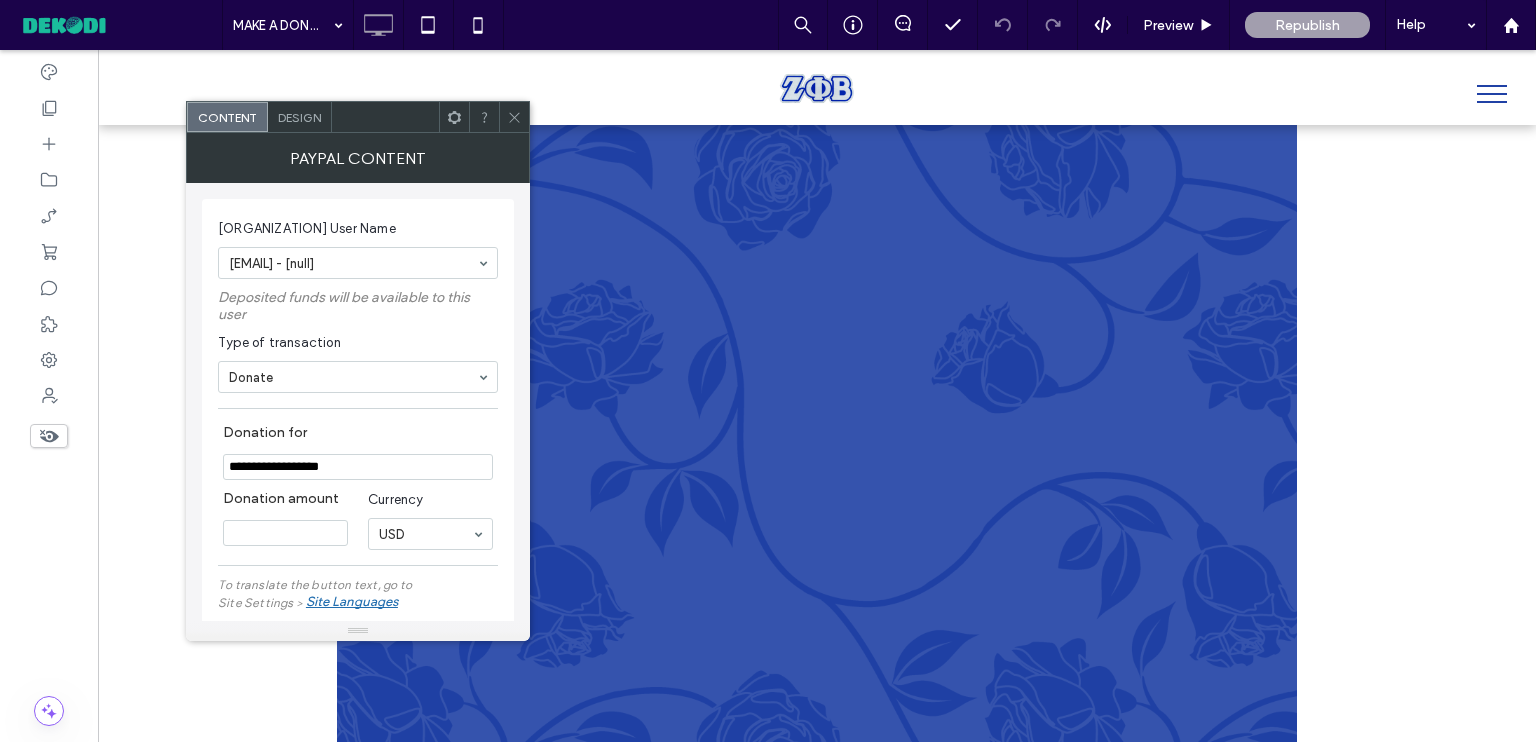 click 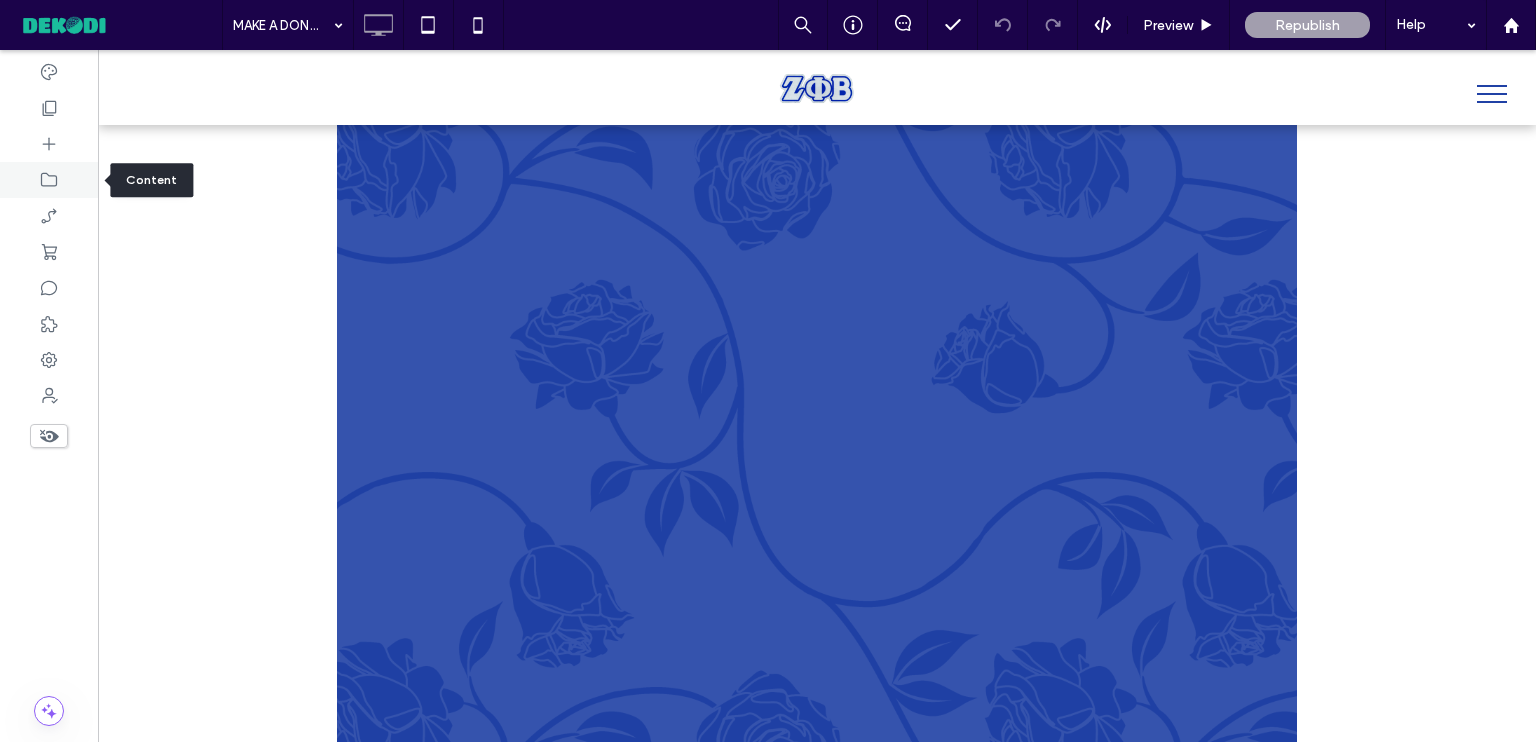 click 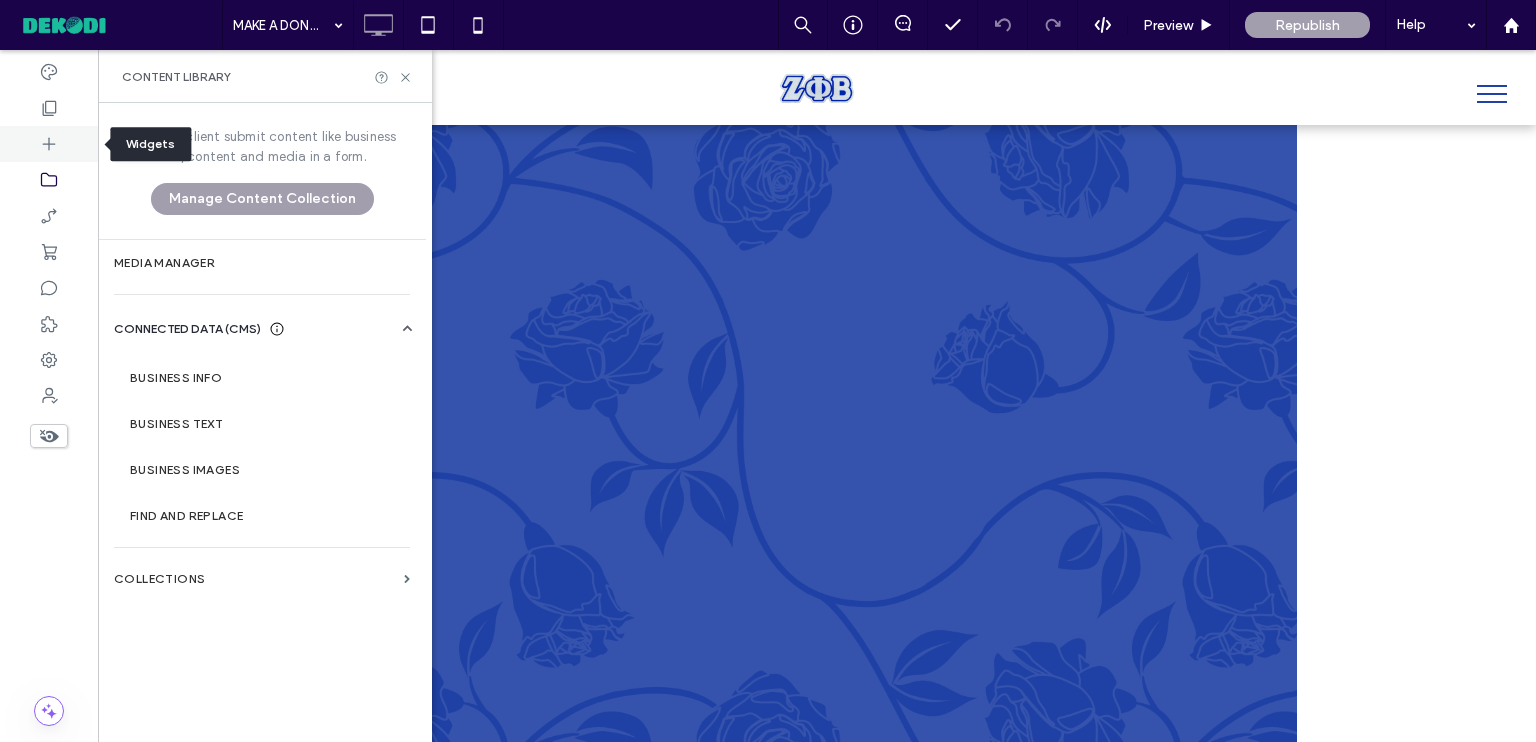 click 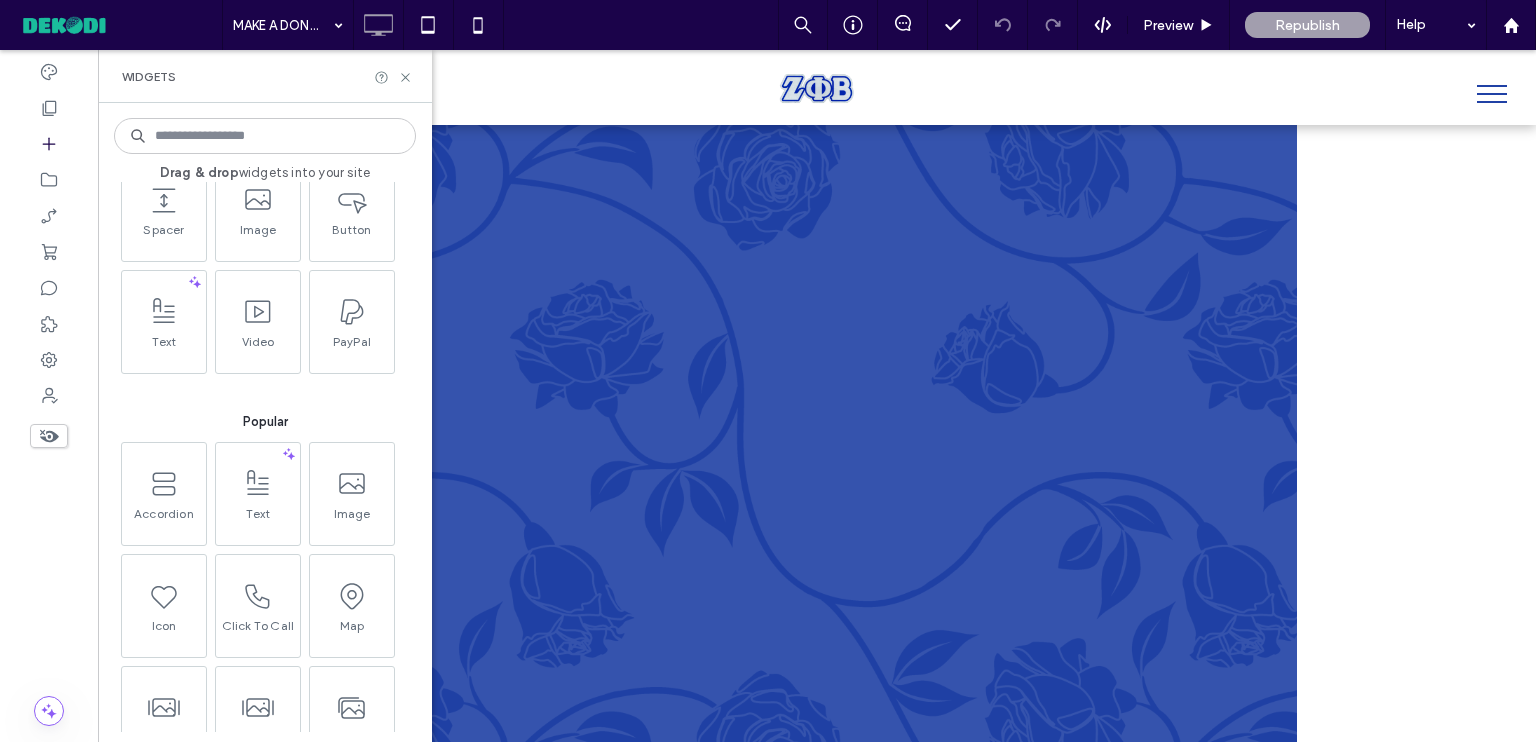 scroll, scrollTop: 0, scrollLeft: 0, axis: both 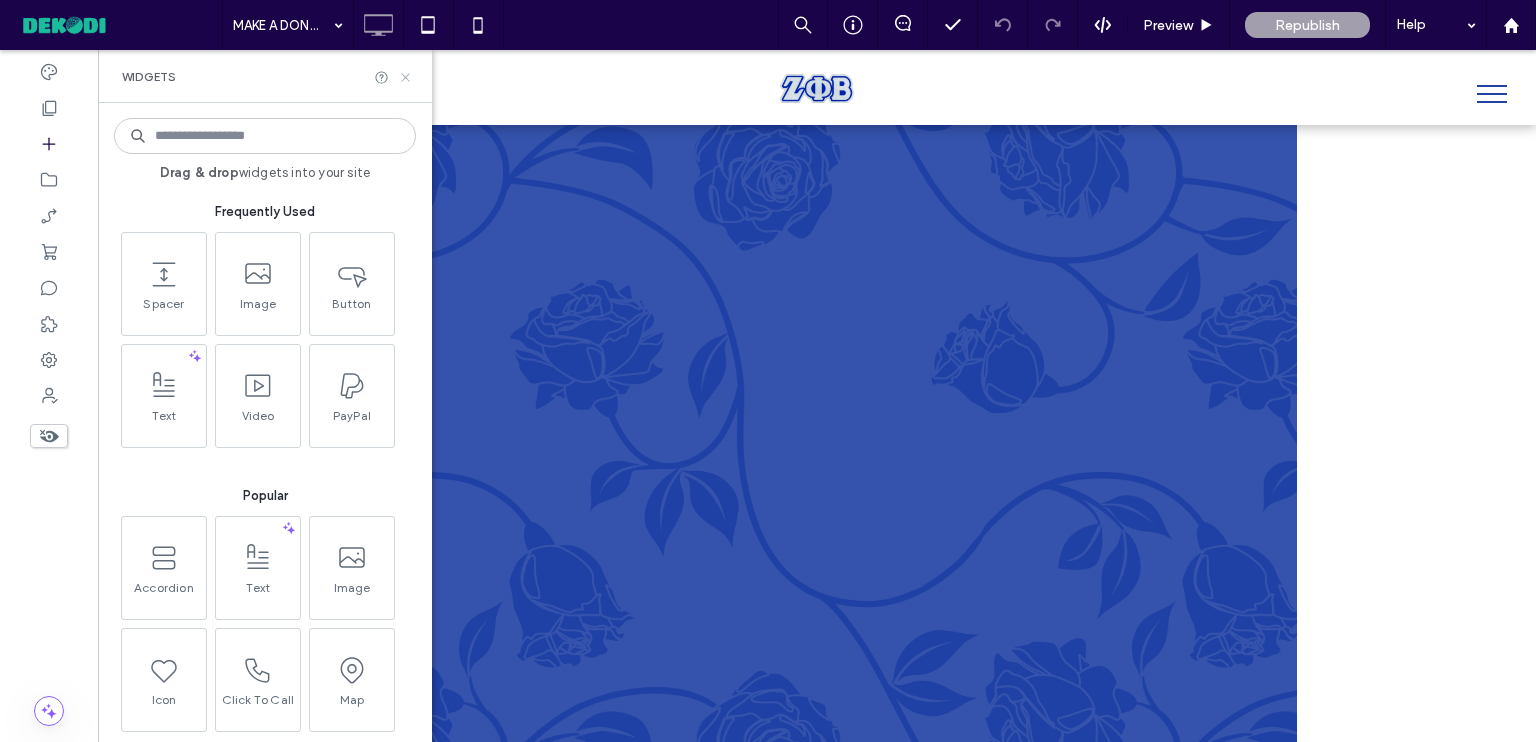 click 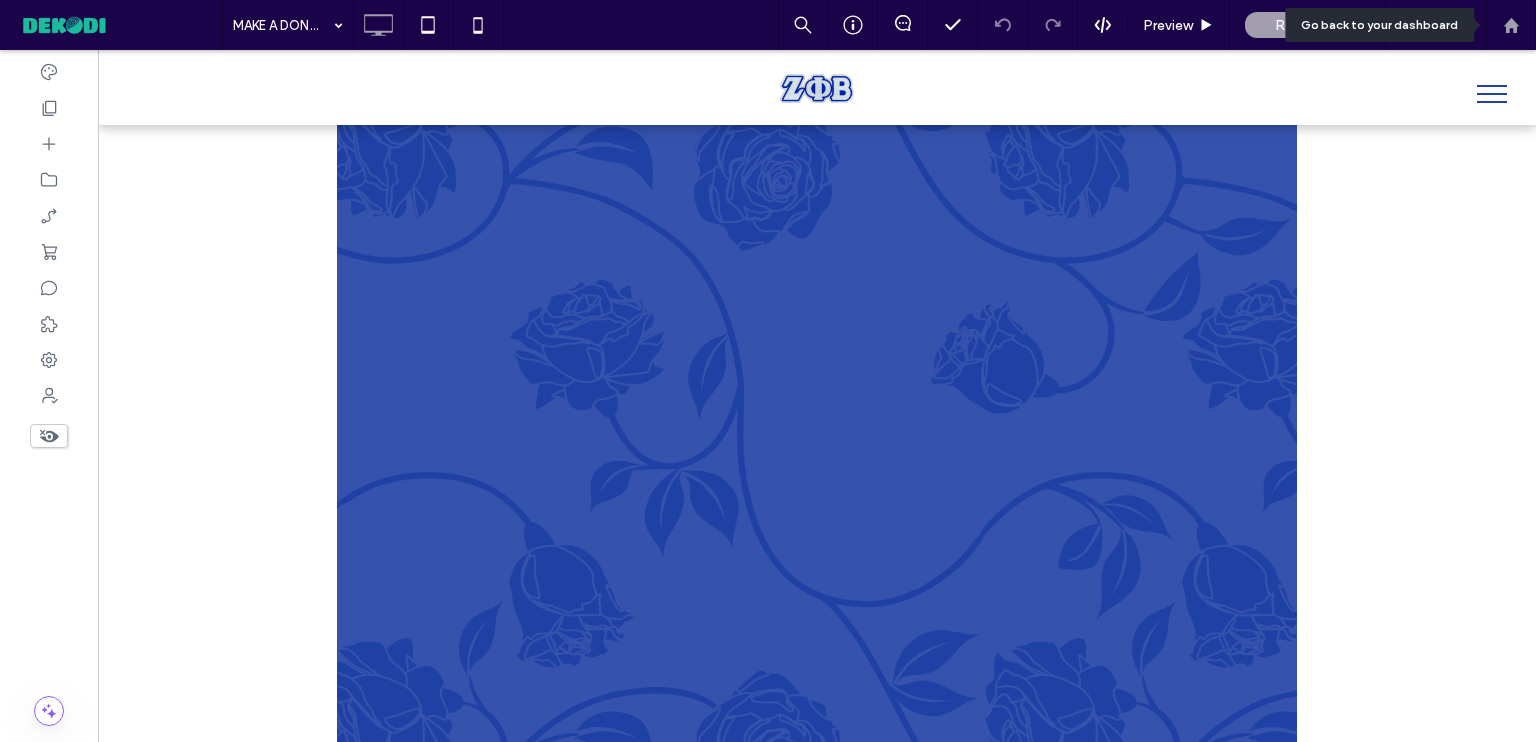 click 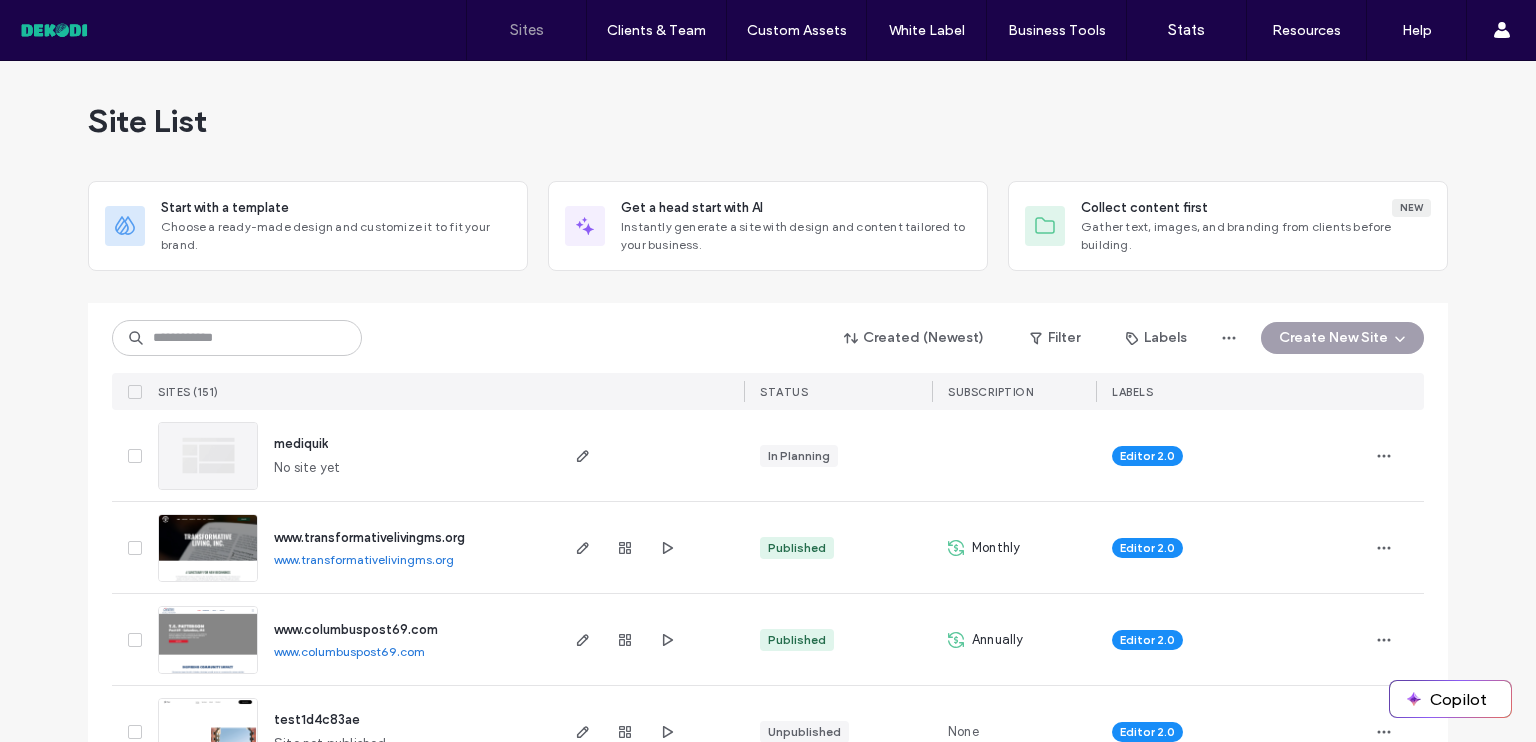 scroll, scrollTop: 0, scrollLeft: 0, axis: both 